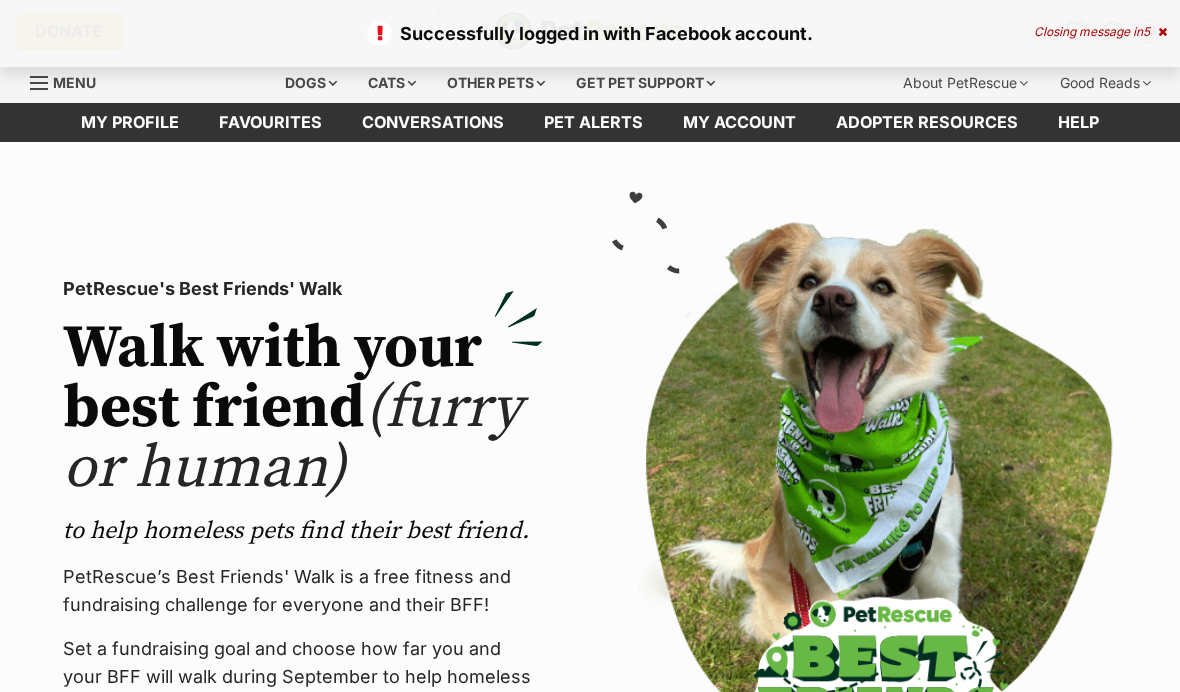 scroll, scrollTop: 0, scrollLeft: 0, axis: both 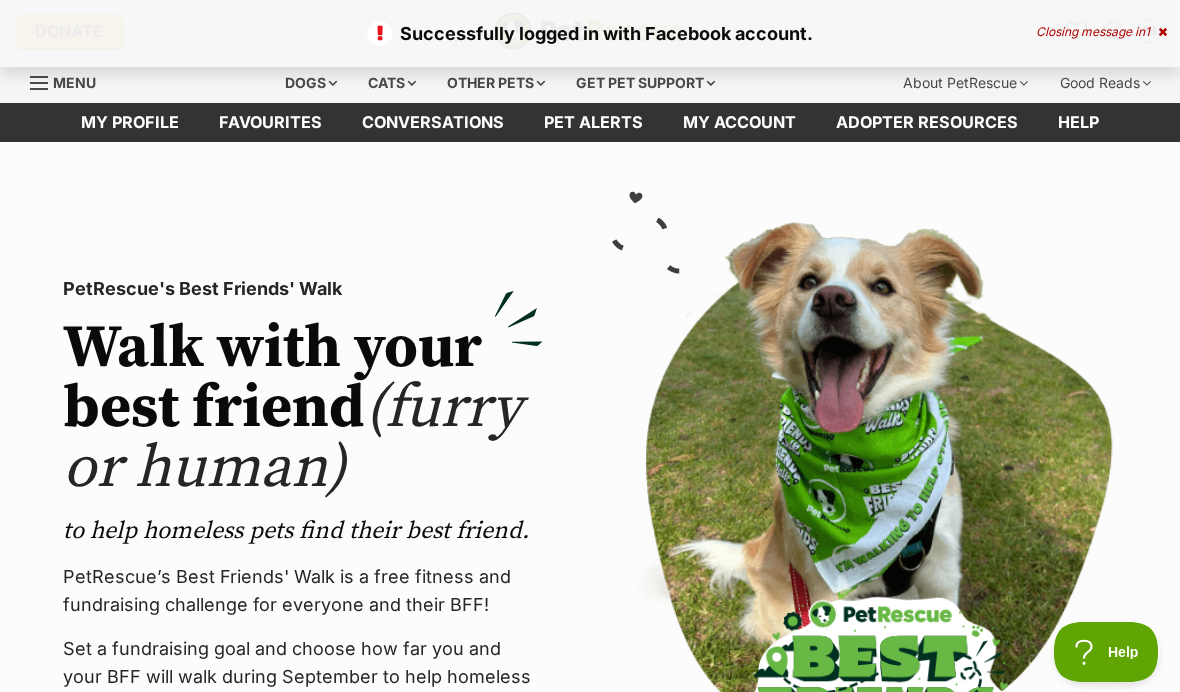 click on "My profile" at bounding box center (130, 122) 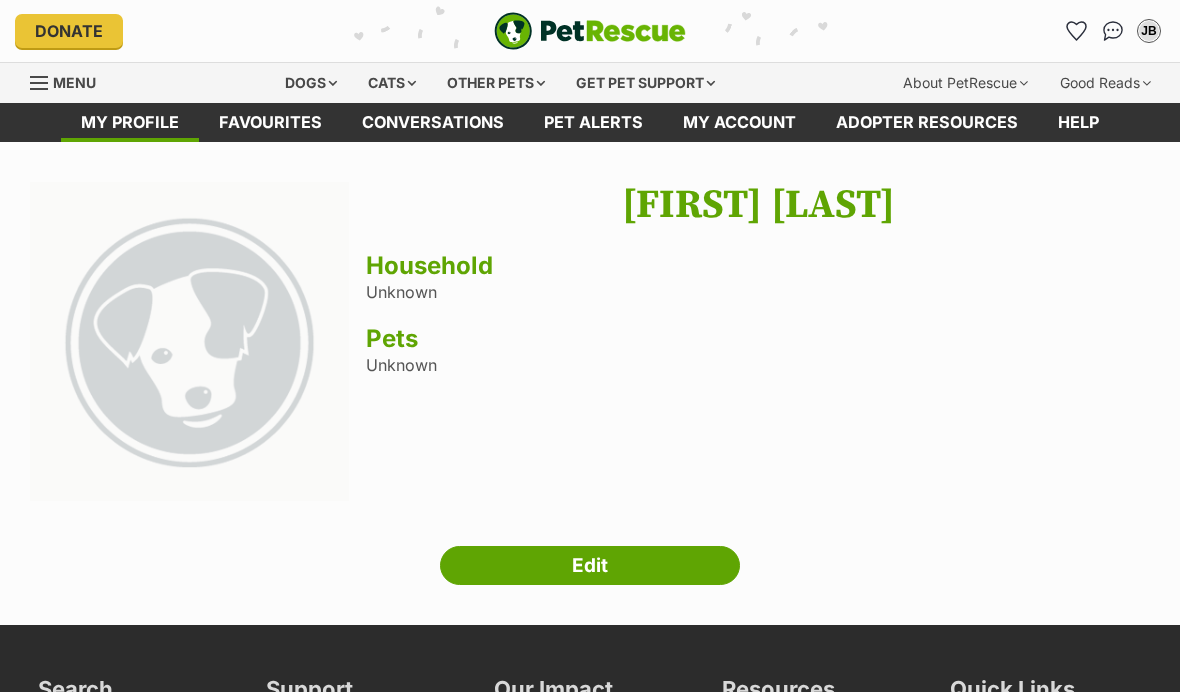 scroll, scrollTop: 0, scrollLeft: 0, axis: both 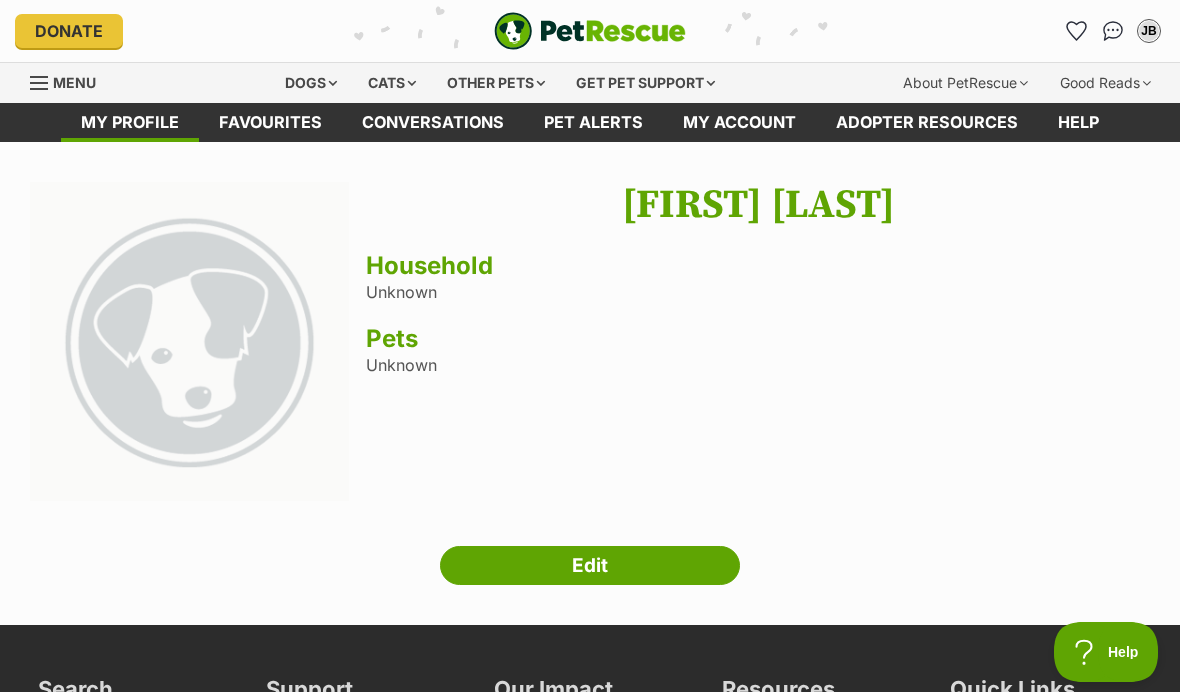 click on "Edit" at bounding box center [590, 566] 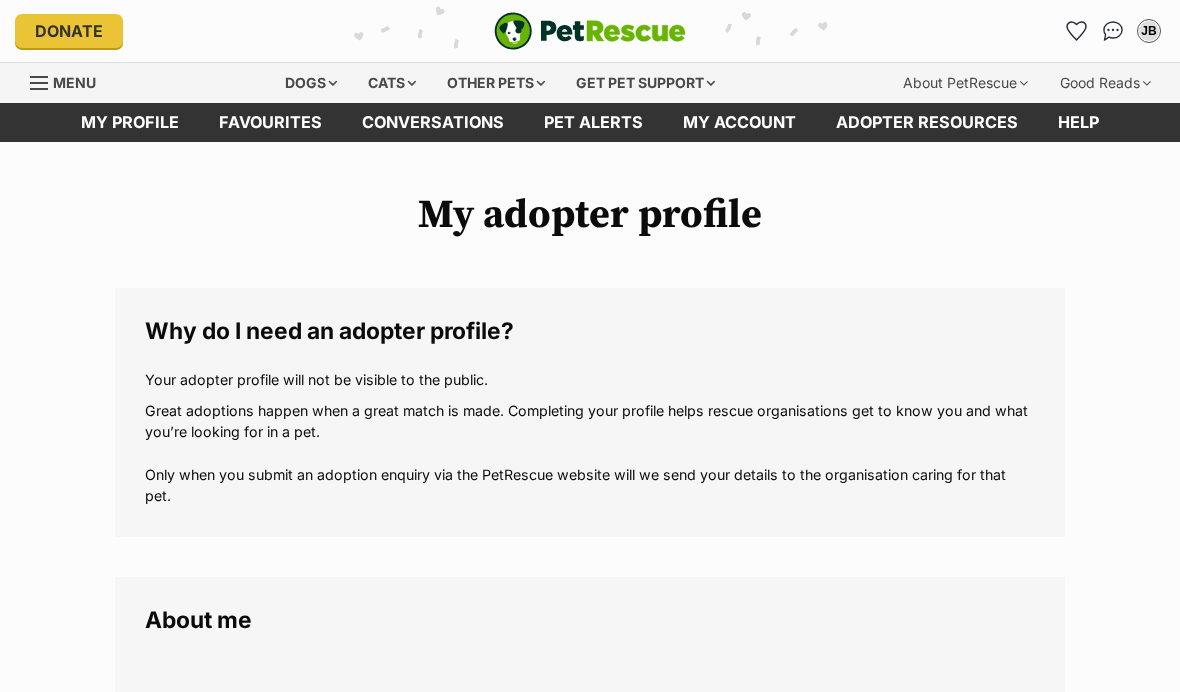 scroll, scrollTop: 0, scrollLeft: 0, axis: both 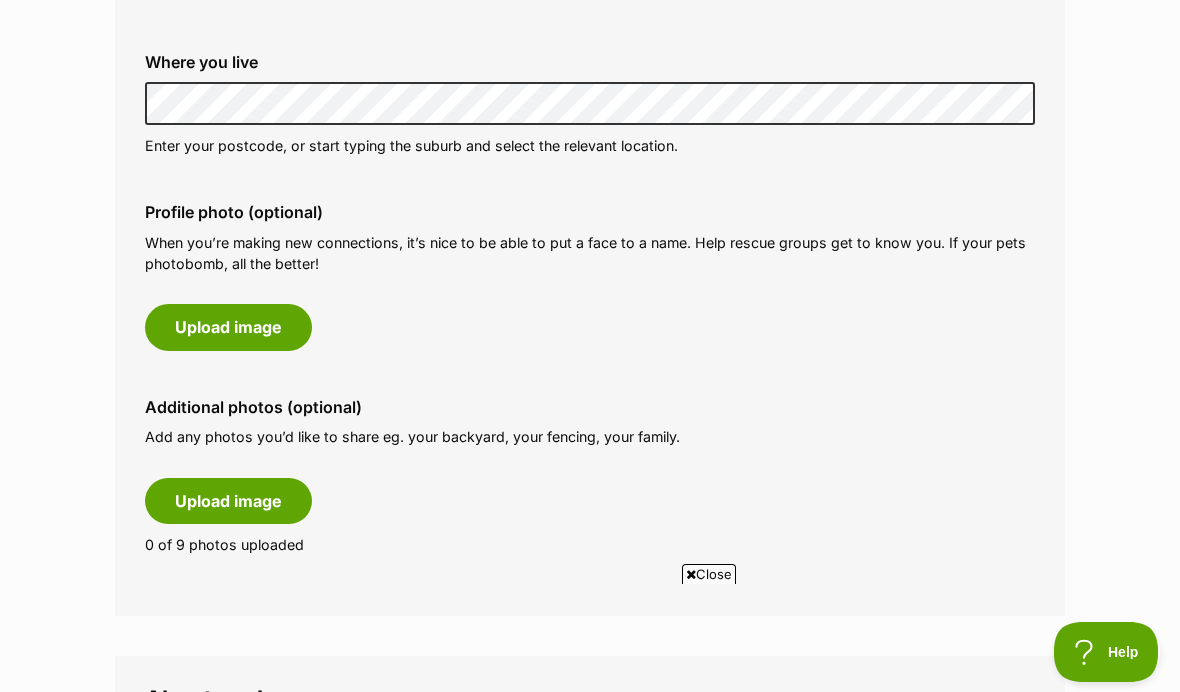 click on "Upload image" at bounding box center [228, 327] 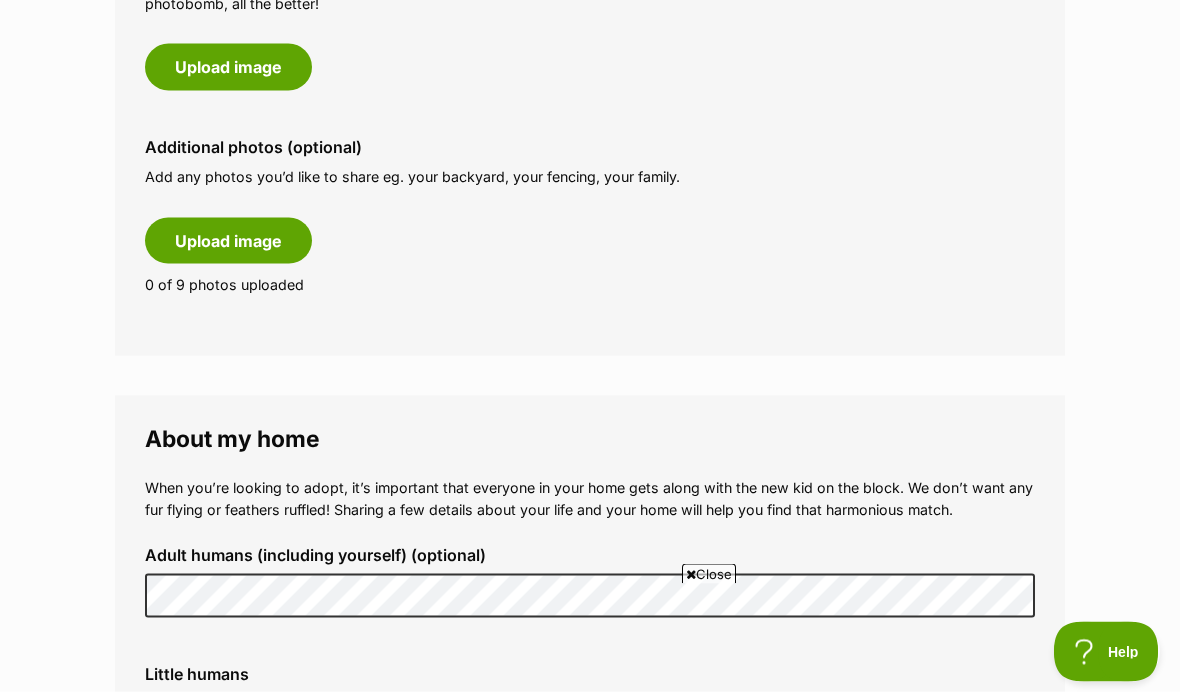 scroll, scrollTop: 1079, scrollLeft: 0, axis: vertical 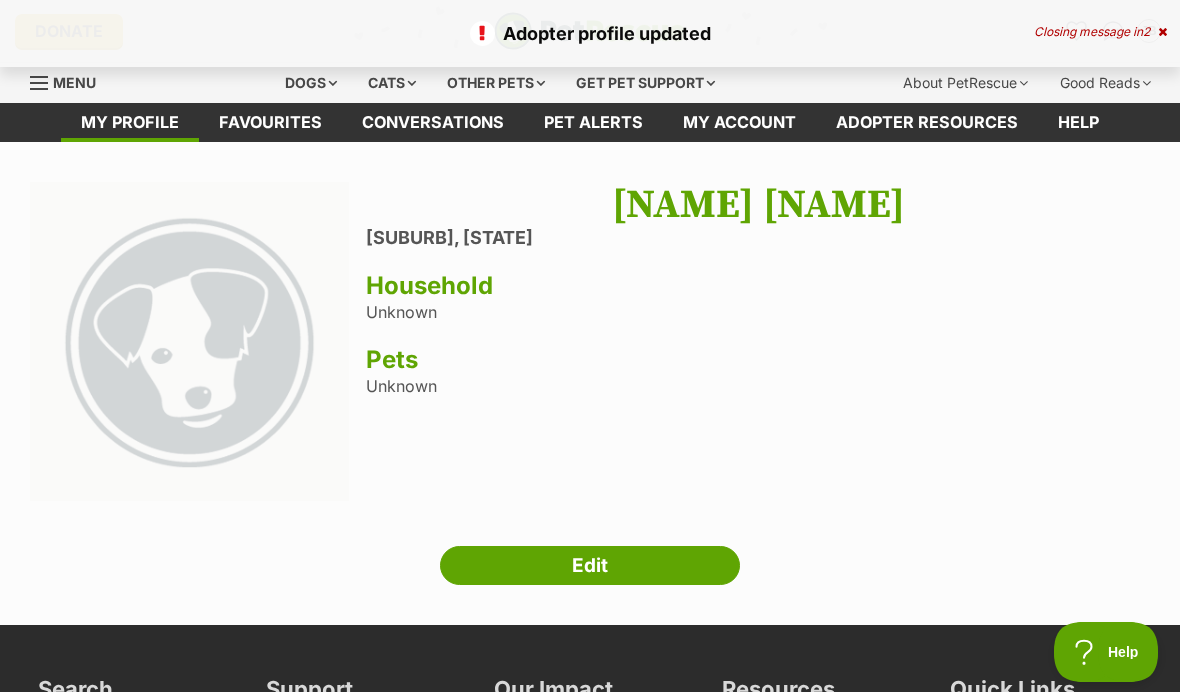 click on "Edit" at bounding box center (590, 566) 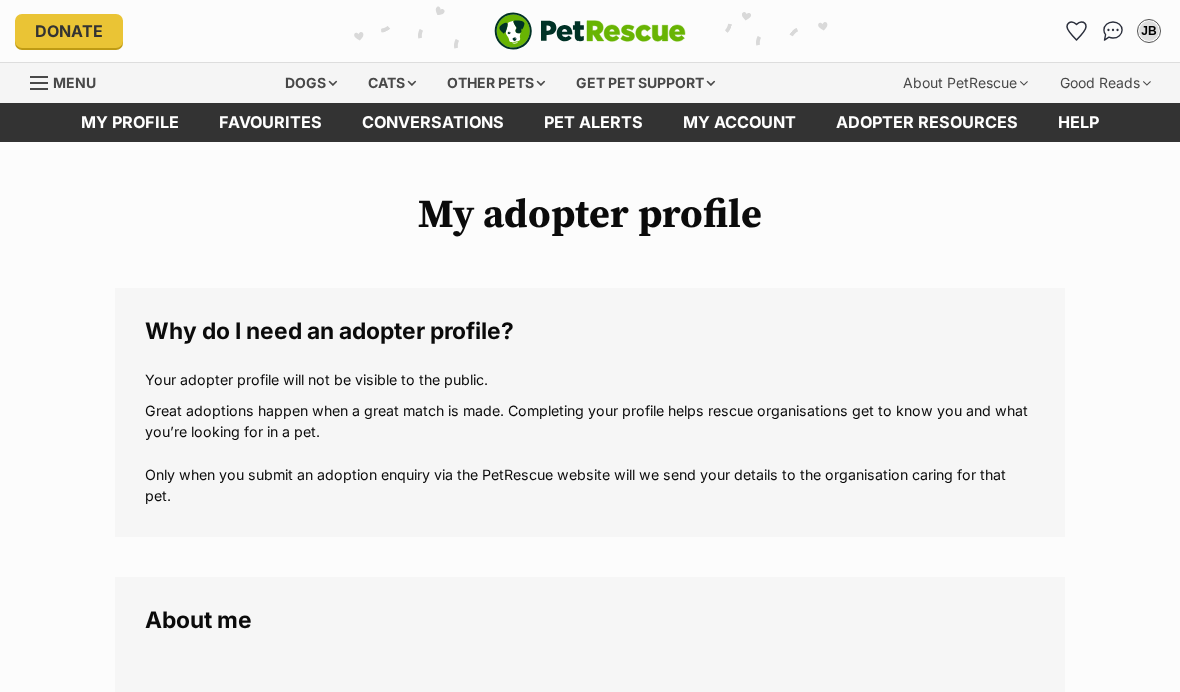 scroll, scrollTop: 0, scrollLeft: 0, axis: both 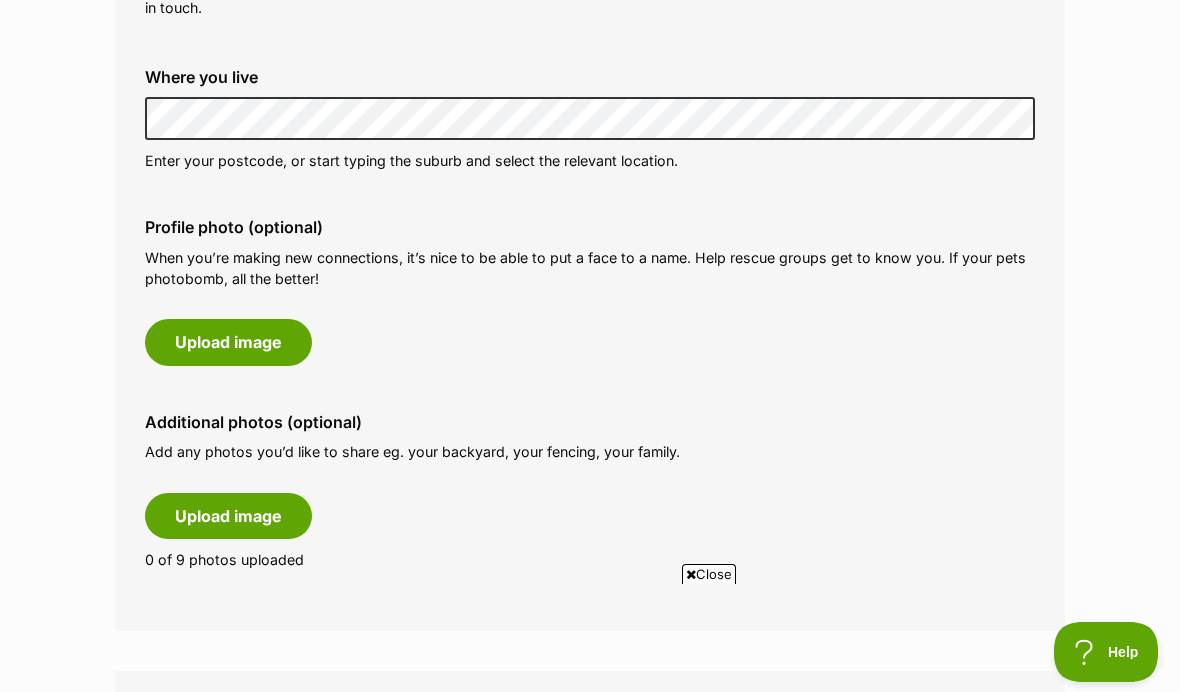 click on "Upload image" at bounding box center [228, 342] 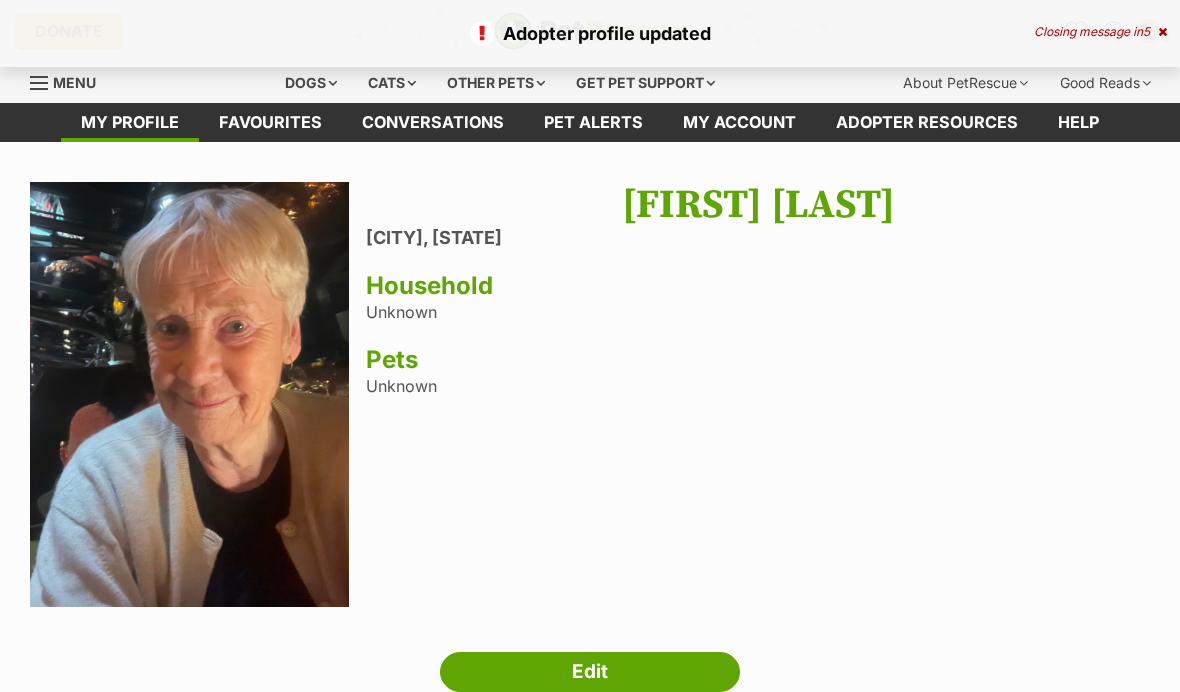 scroll, scrollTop: 0, scrollLeft: 0, axis: both 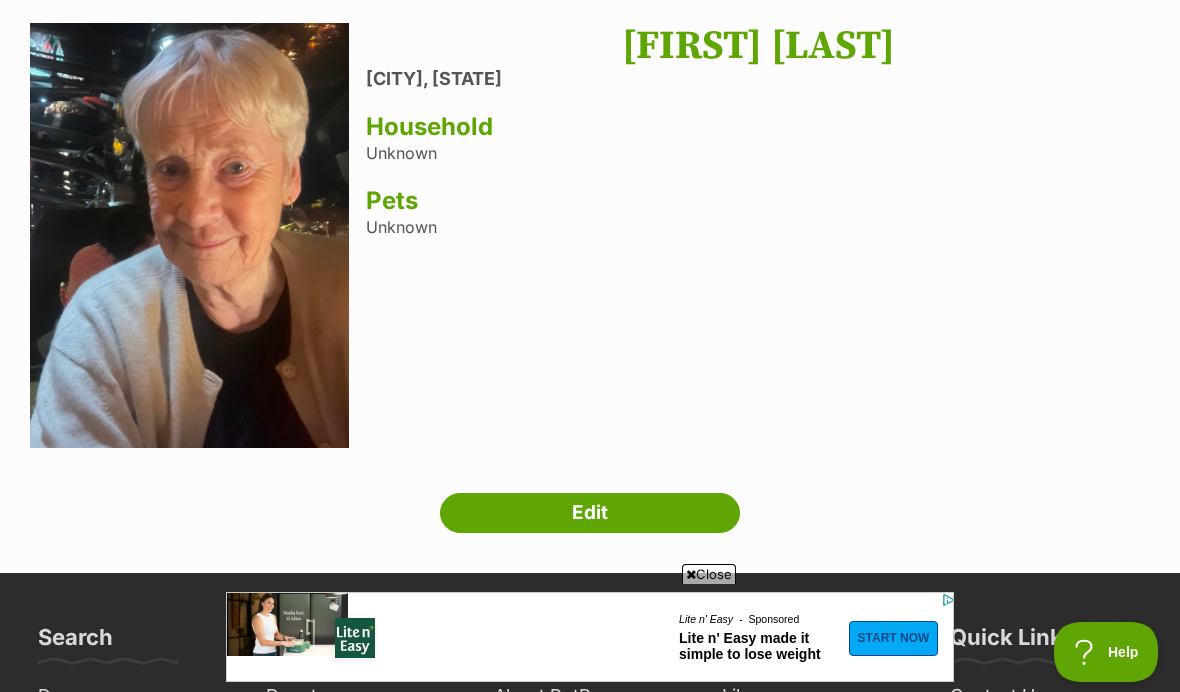 click on "Household" at bounding box center [758, 127] 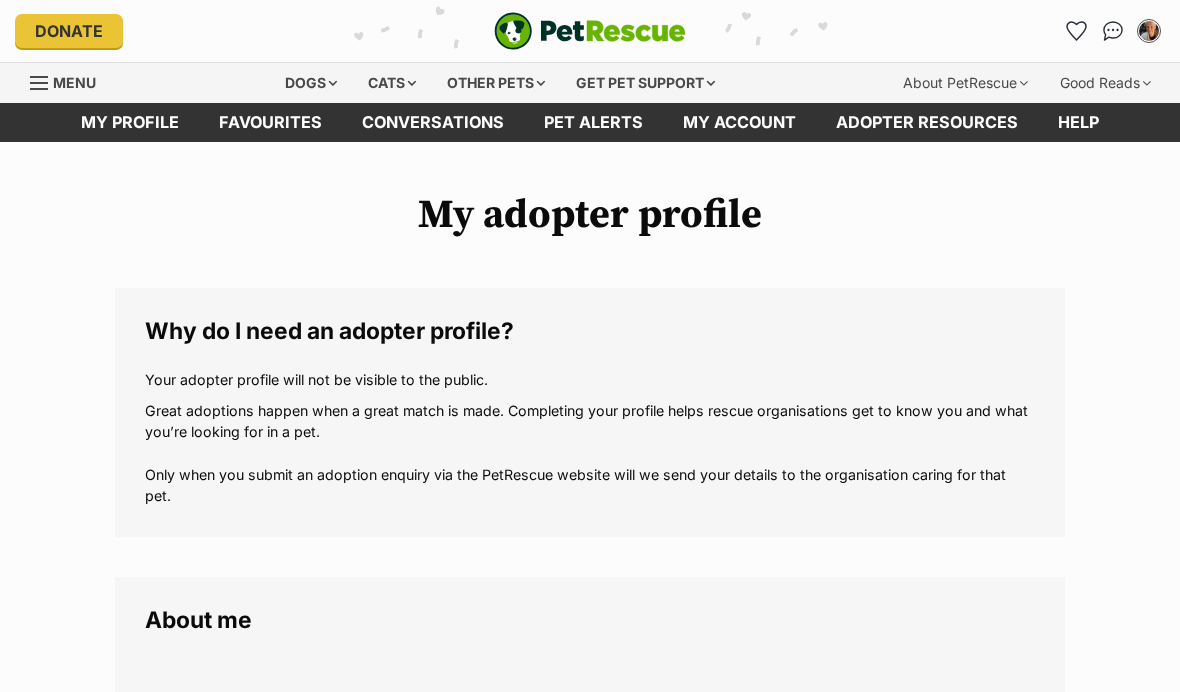 scroll, scrollTop: 0, scrollLeft: 0, axis: both 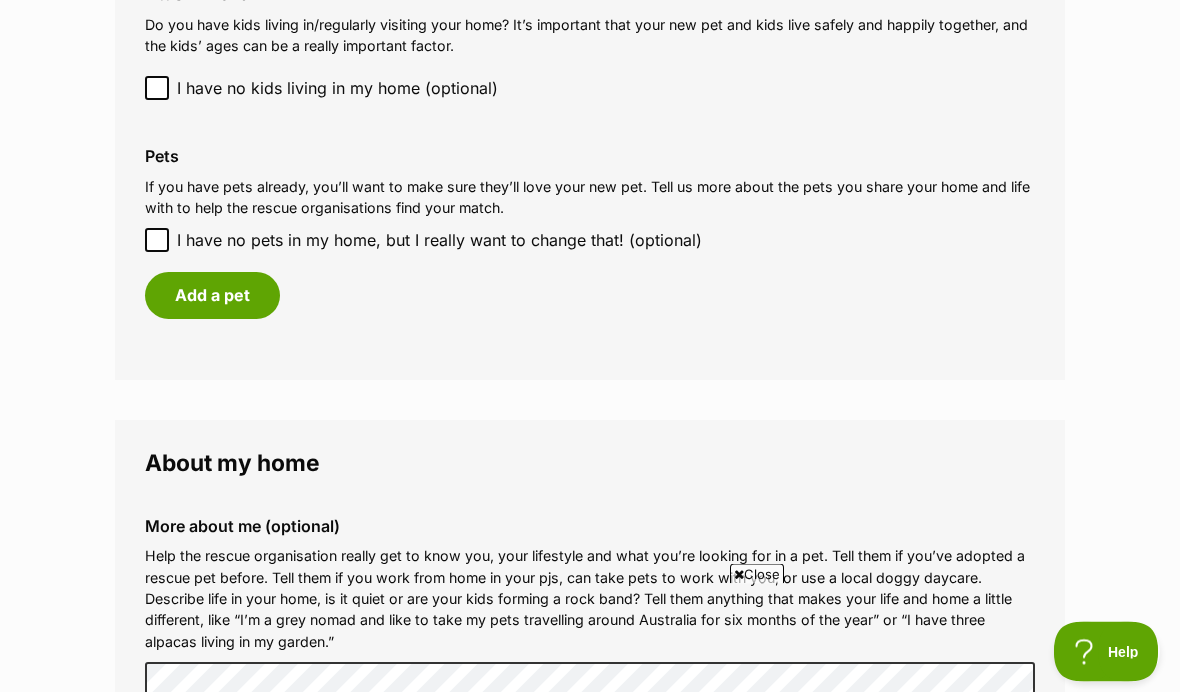 click on "Add a pet" at bounding box center [212, 296] 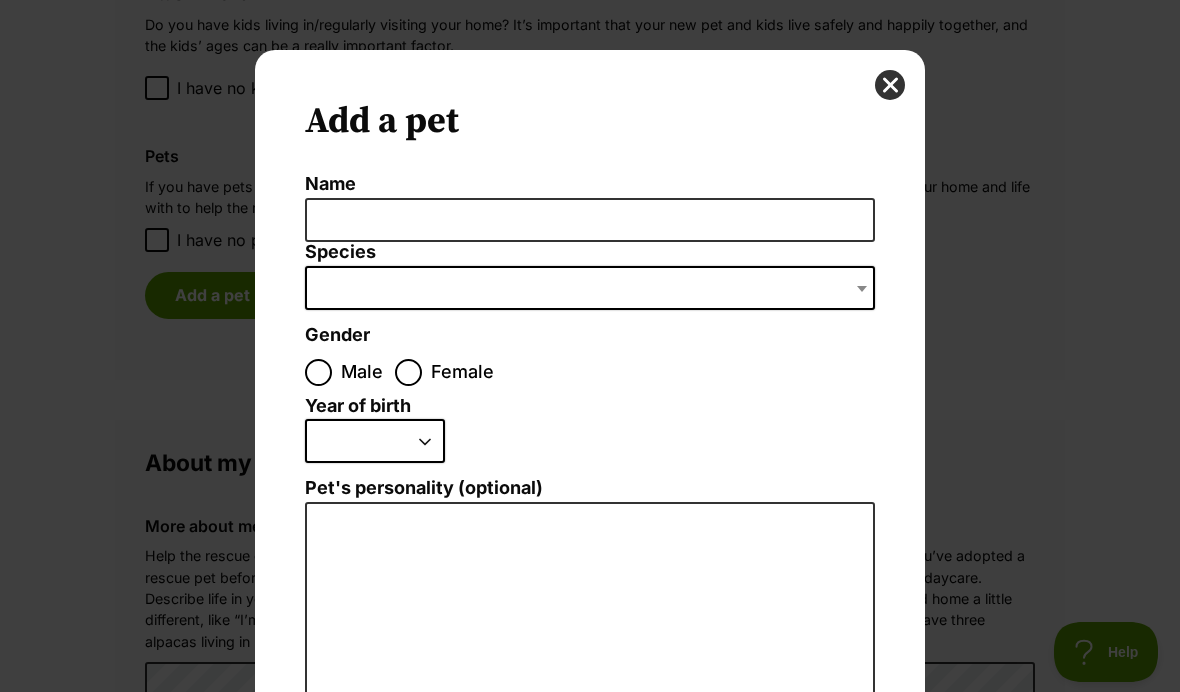 scroll, scrollTop: 0, scrollLeft: 0, axis: both 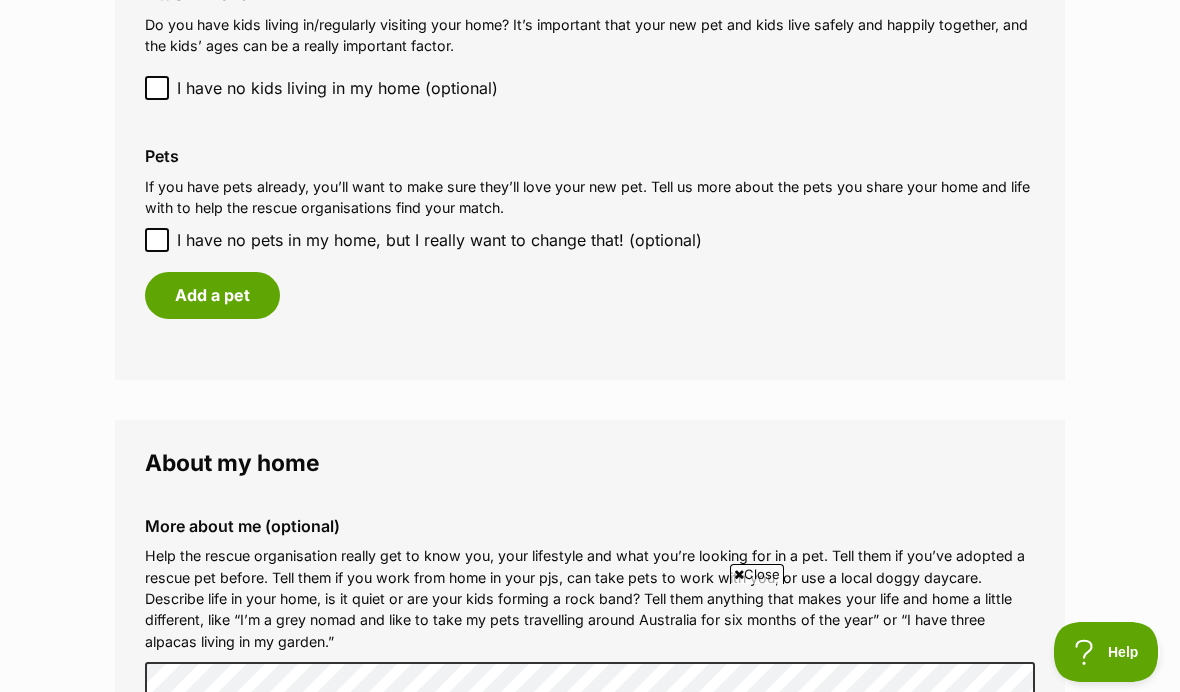 click on "I have no pets in my home, but I really want to change that! (optional)" at bounding box center (157, 240) 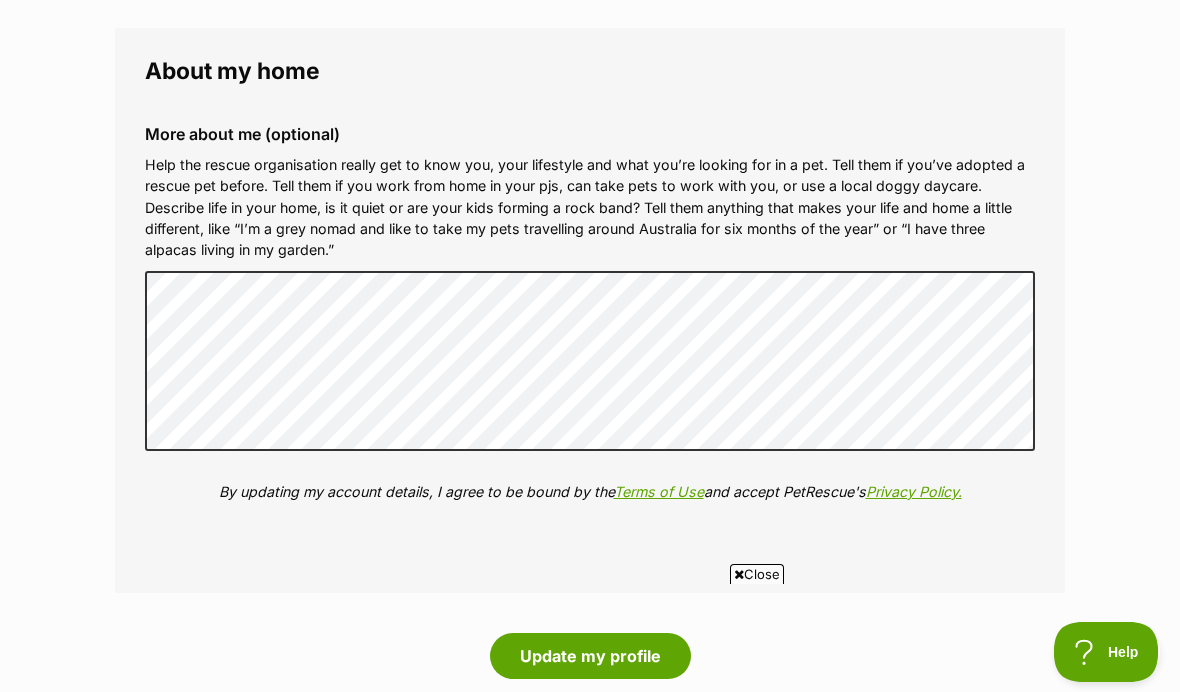 scroll, scrollTop: 2328, scrollLeft: 0, axis: vertical 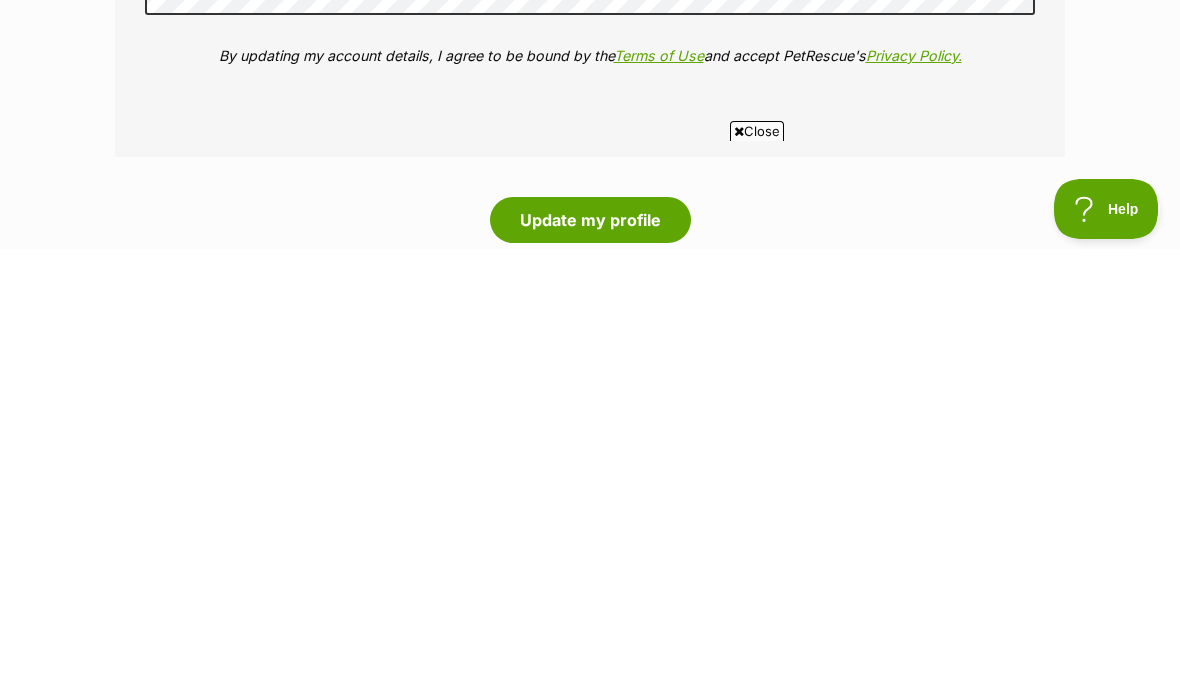 click on "Update my profile" at bounding box center [590, 663] 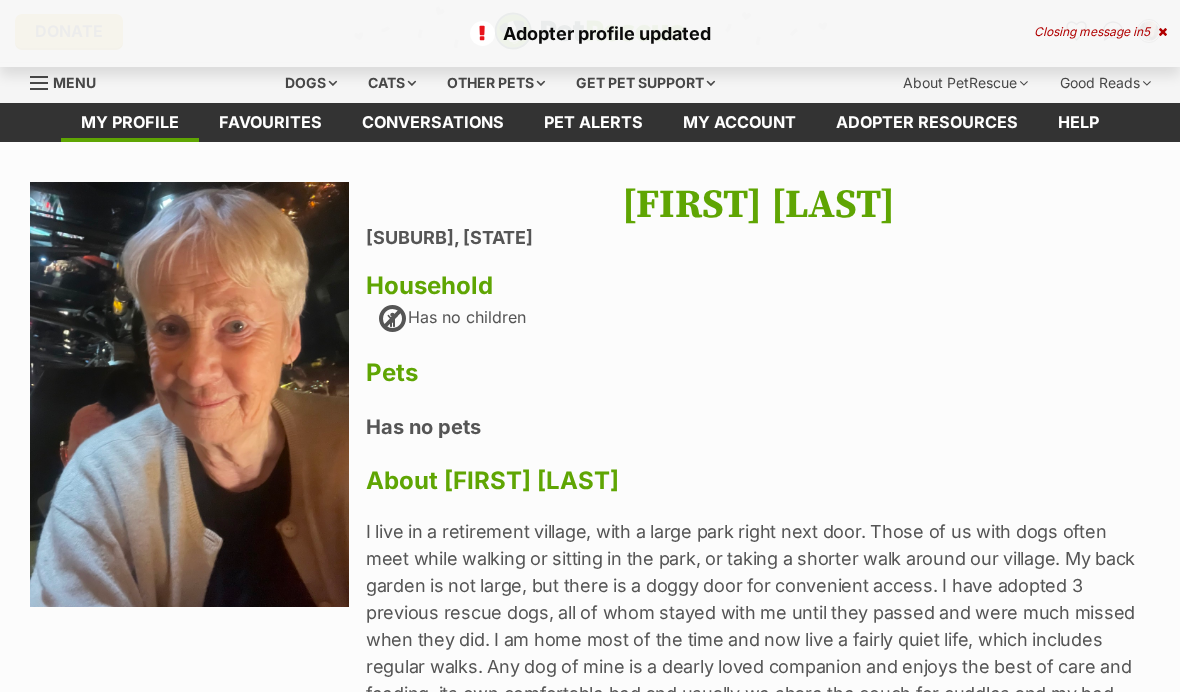 scroll, scrollTop: 0, scrollLeft: 0, axis: both 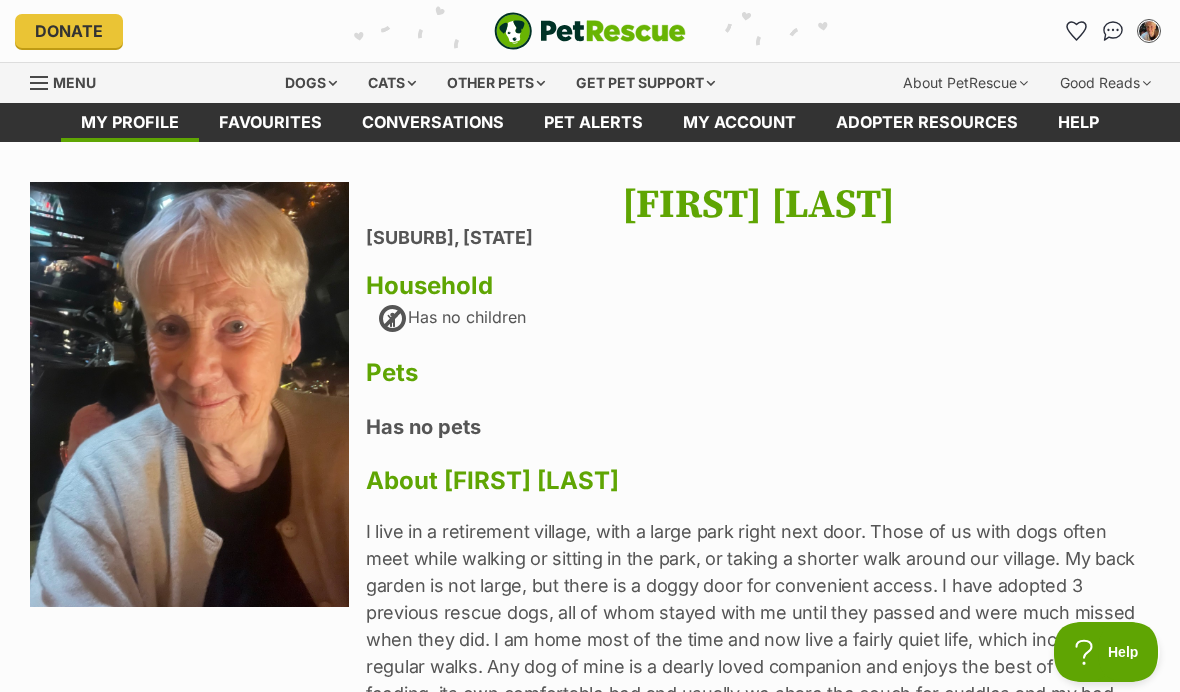 click on "Pets" at bounding box center (758, 373) 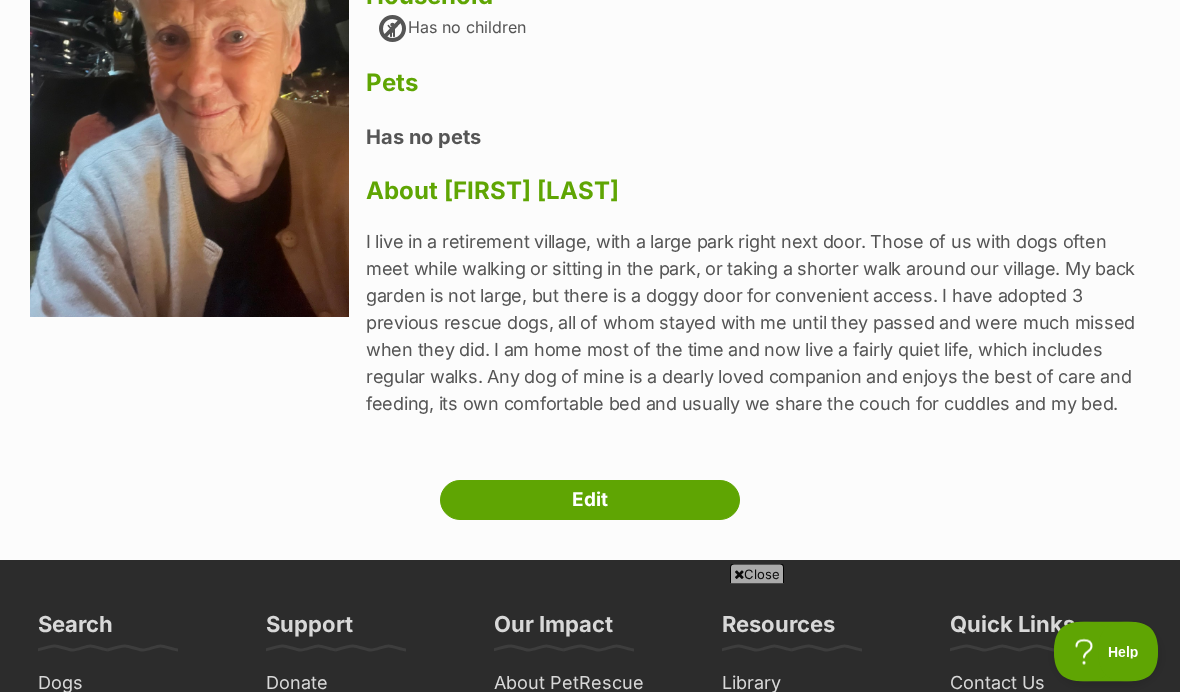 scroll, scrollTop: 290, scrollLeft: 0, axis: vertical 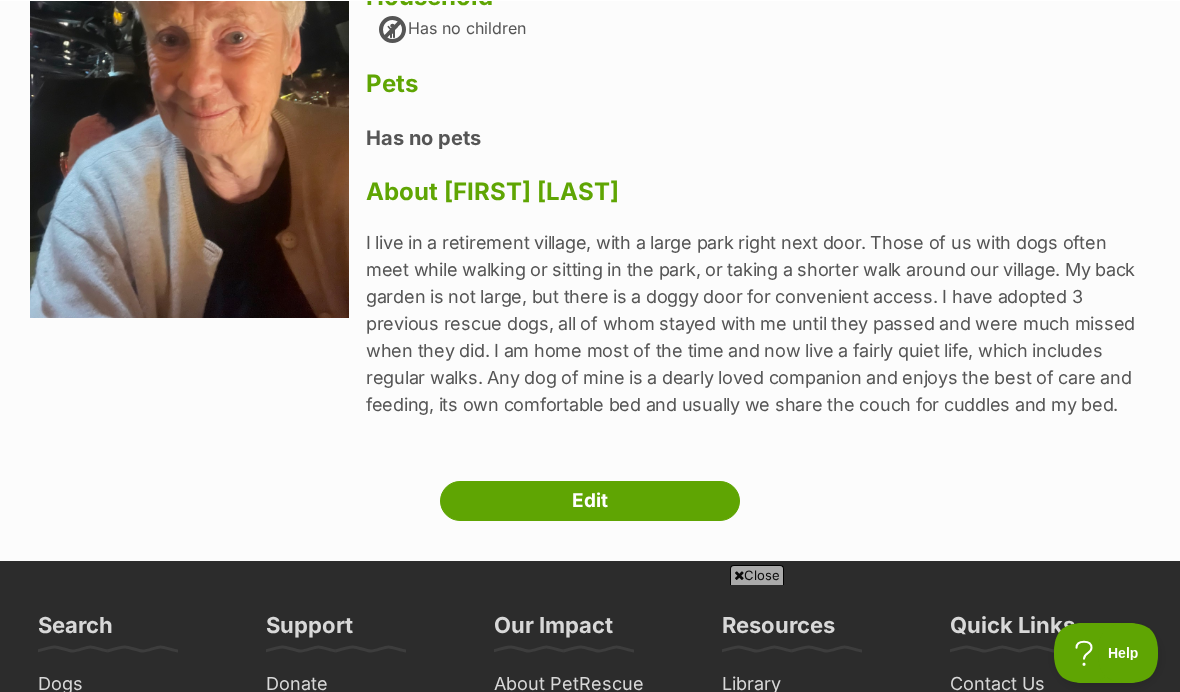 click on "Edit" at bounding box center (590, 500) 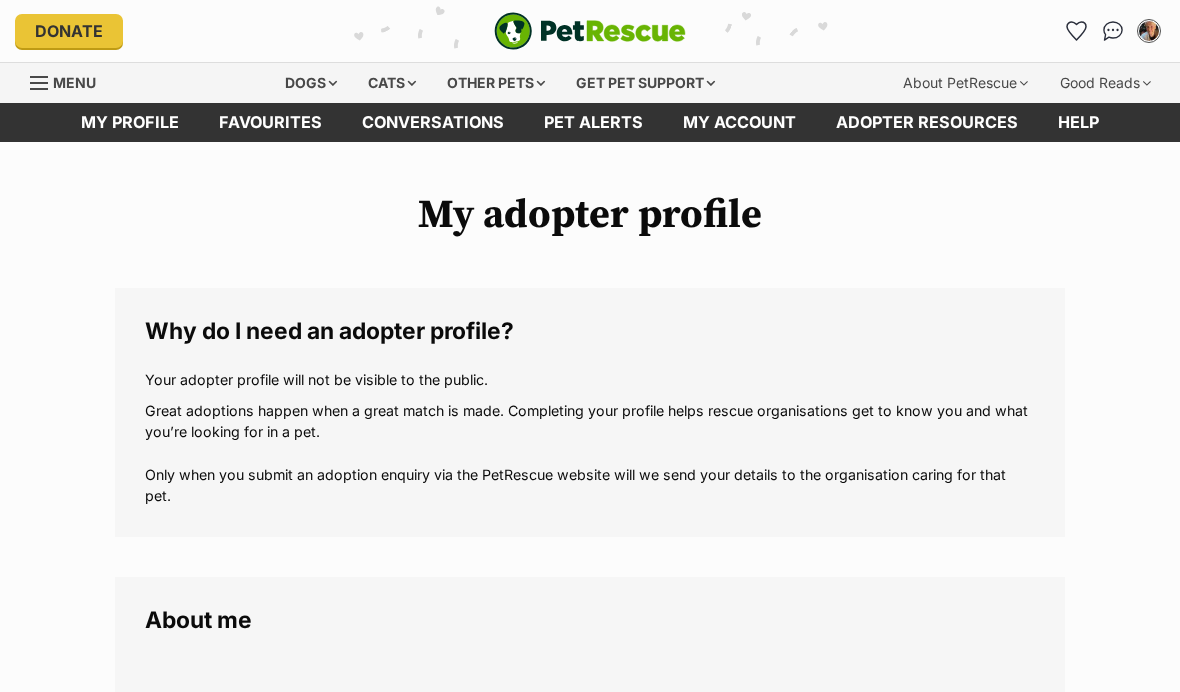 scroll, scrollTop: 0, scrollLeft: 0, axis: both 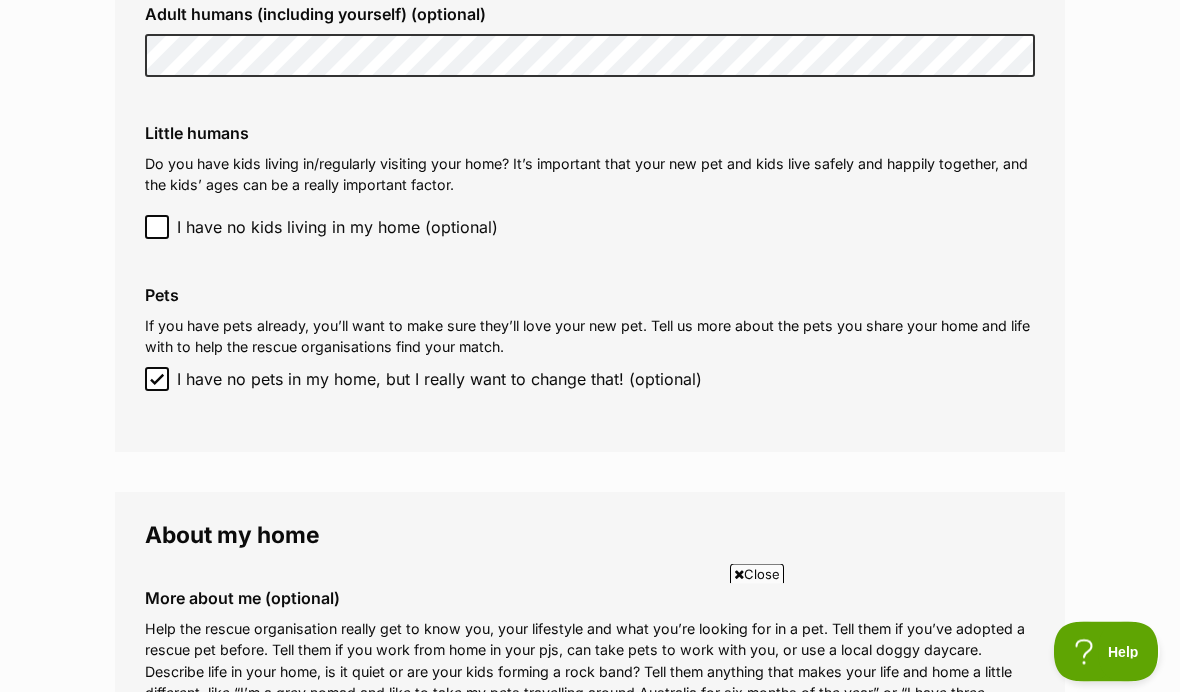 click on "I have no pets in my home, but I really want to change that! (optional)" at bounding box center [157, 380] 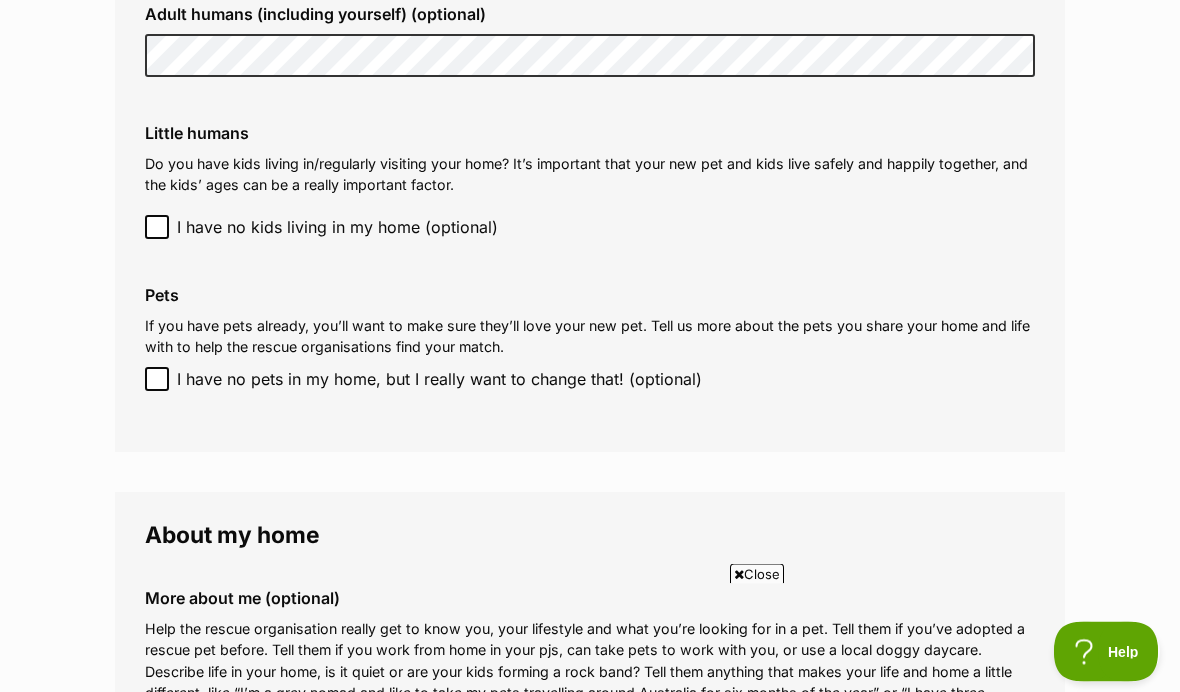 scroll, scrollTop: 1888, scrollLeft: 0, axis: vertical 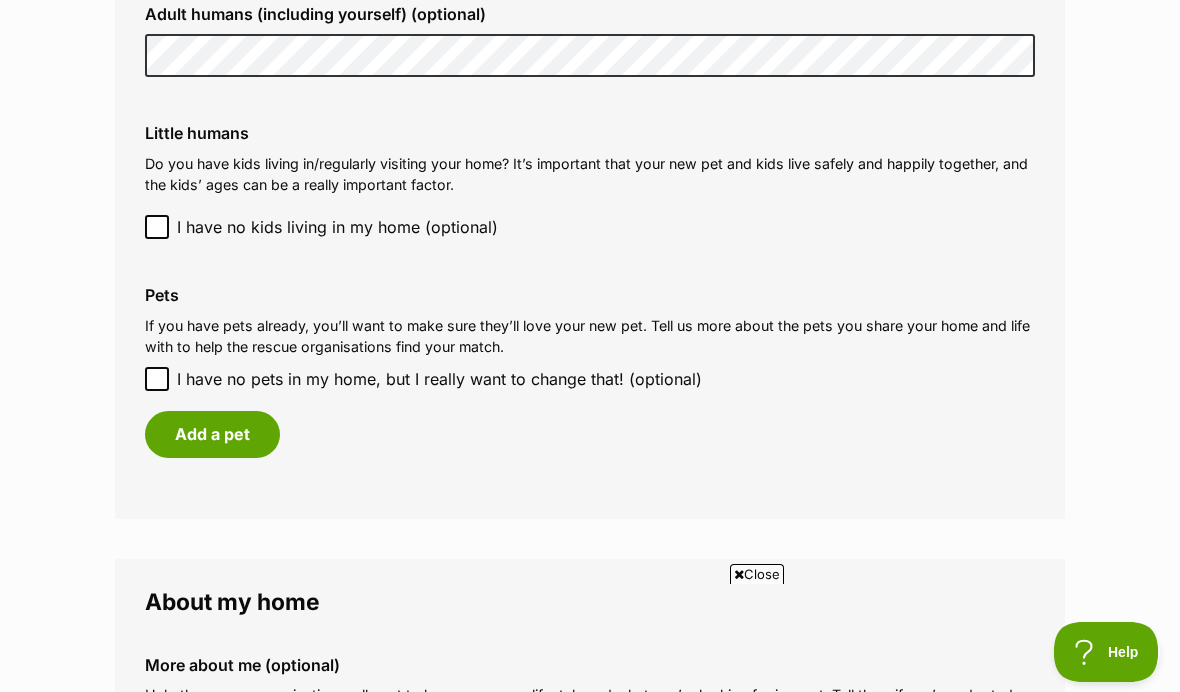 click on "Add a pet" at bounding box center [212, 434] 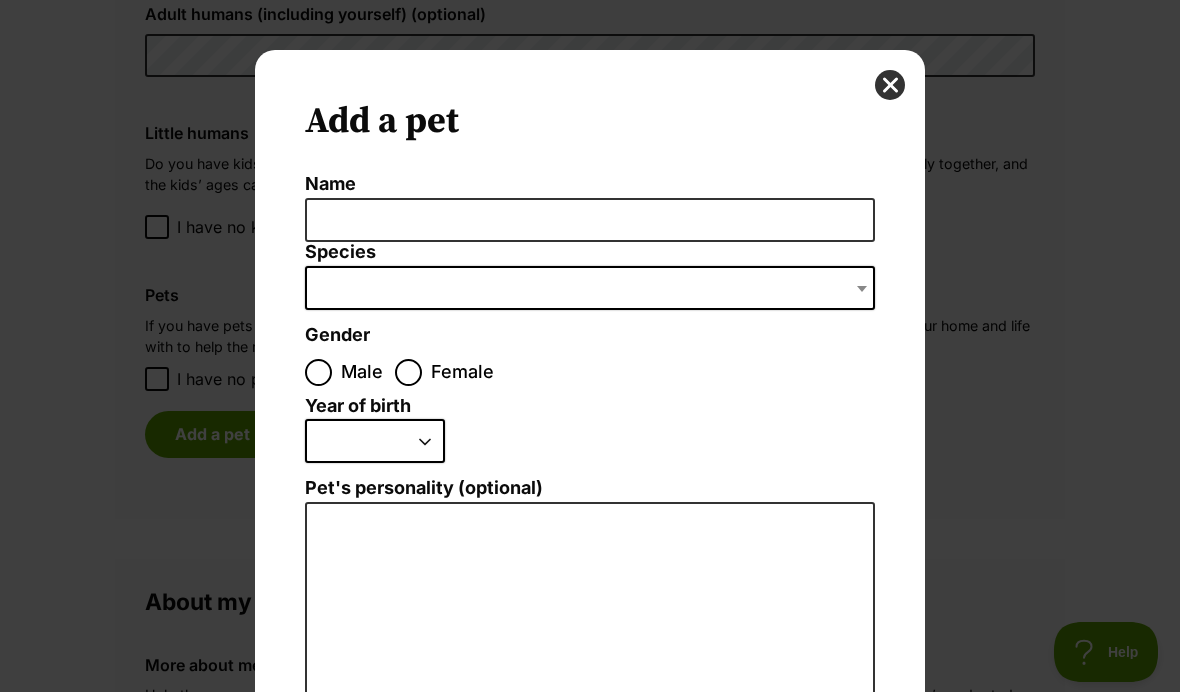 scroll, scrollTop: 0, scrollLeft: 0, axis: both 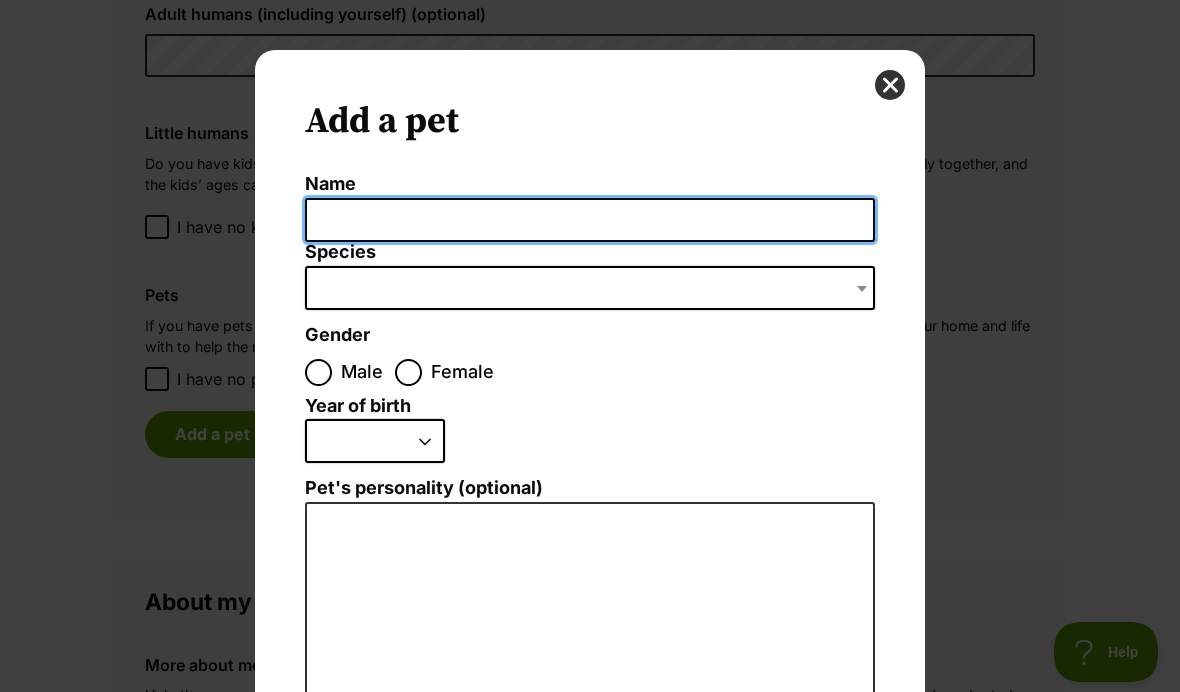 click on "Name" at bounding box center (590, 220) 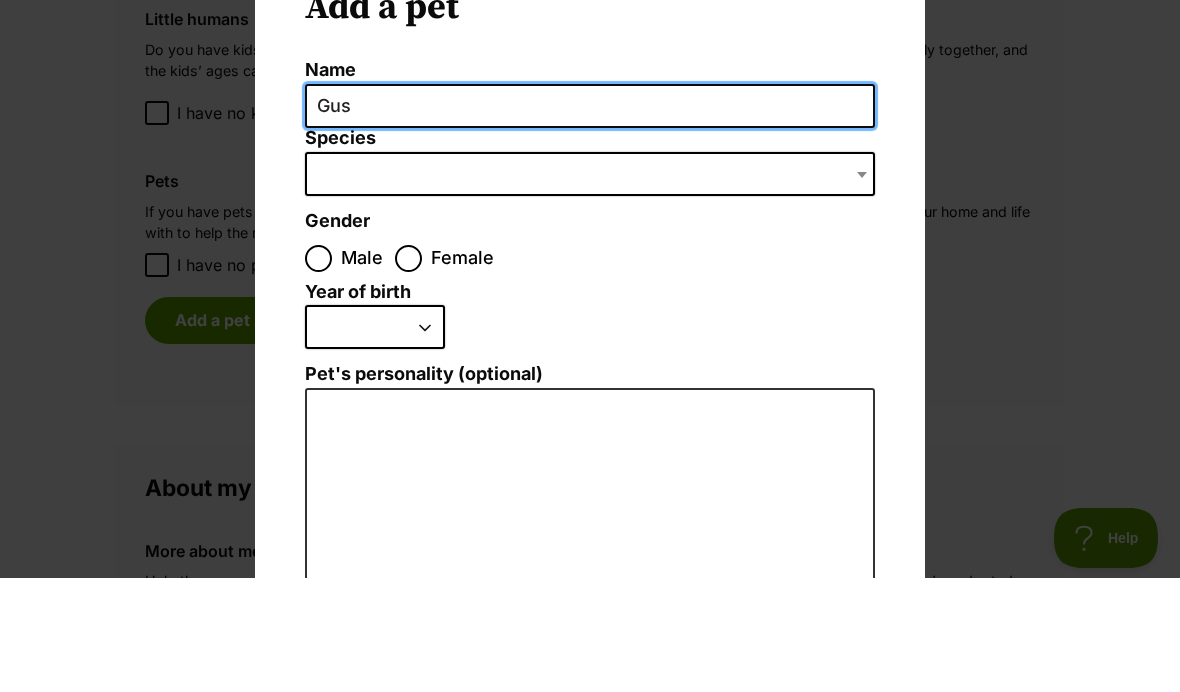 type on "Gus" 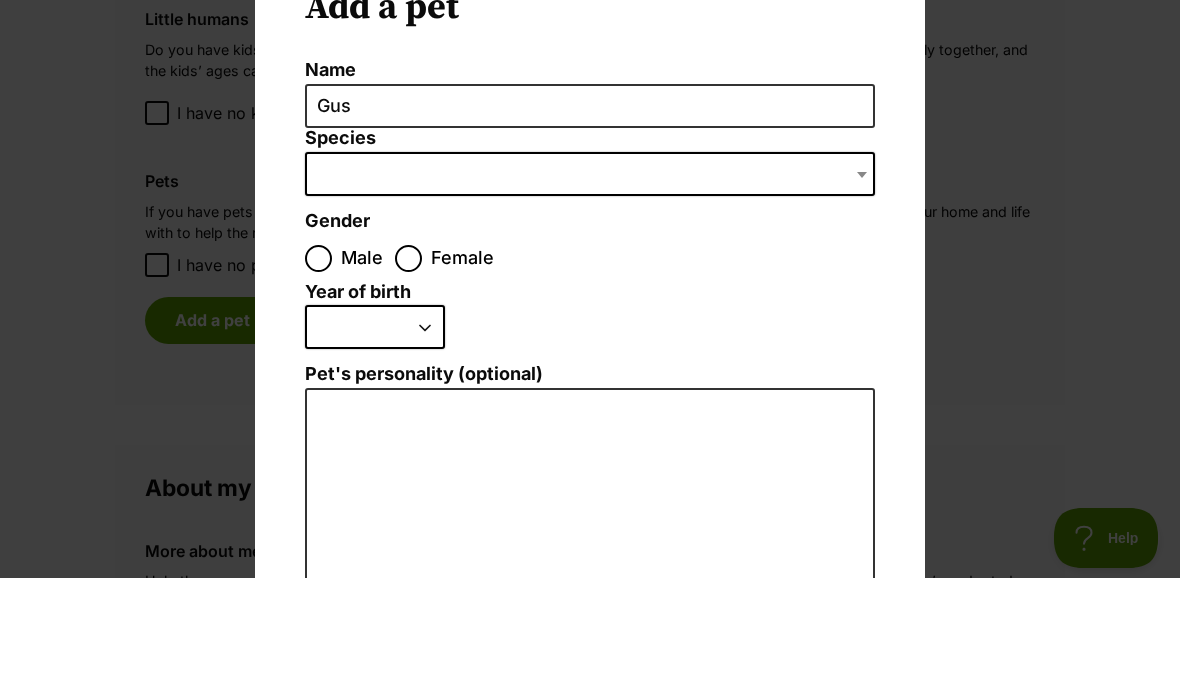 click at bounding box center (590, 288) 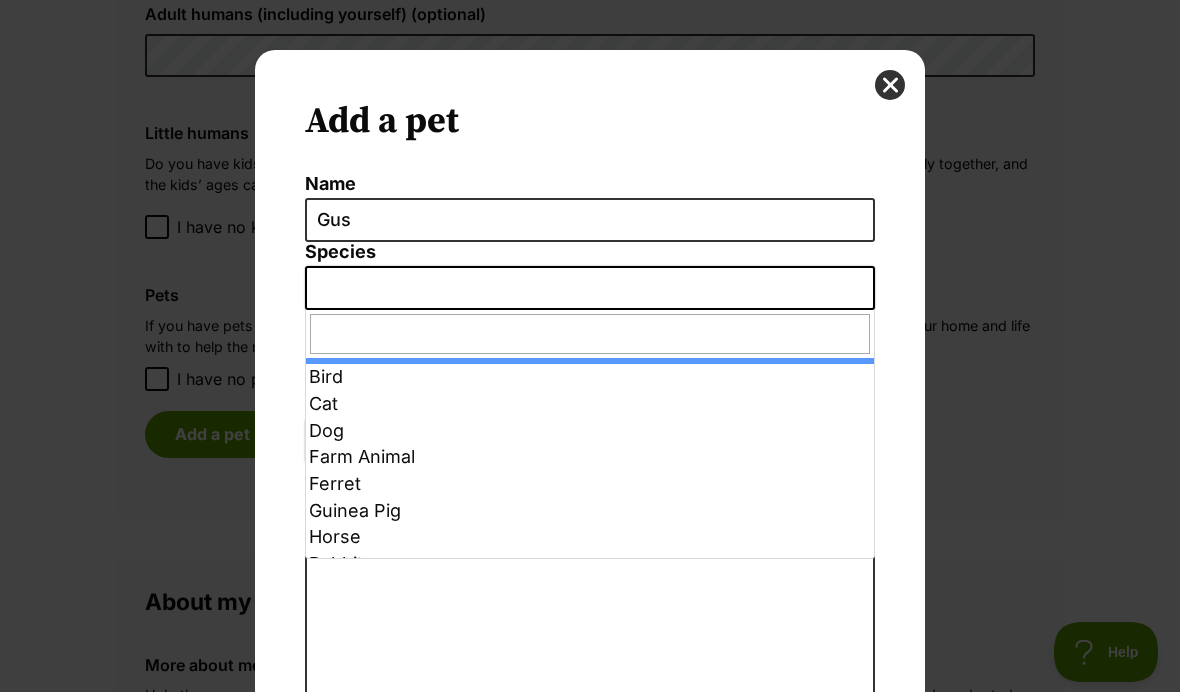 select on "1" 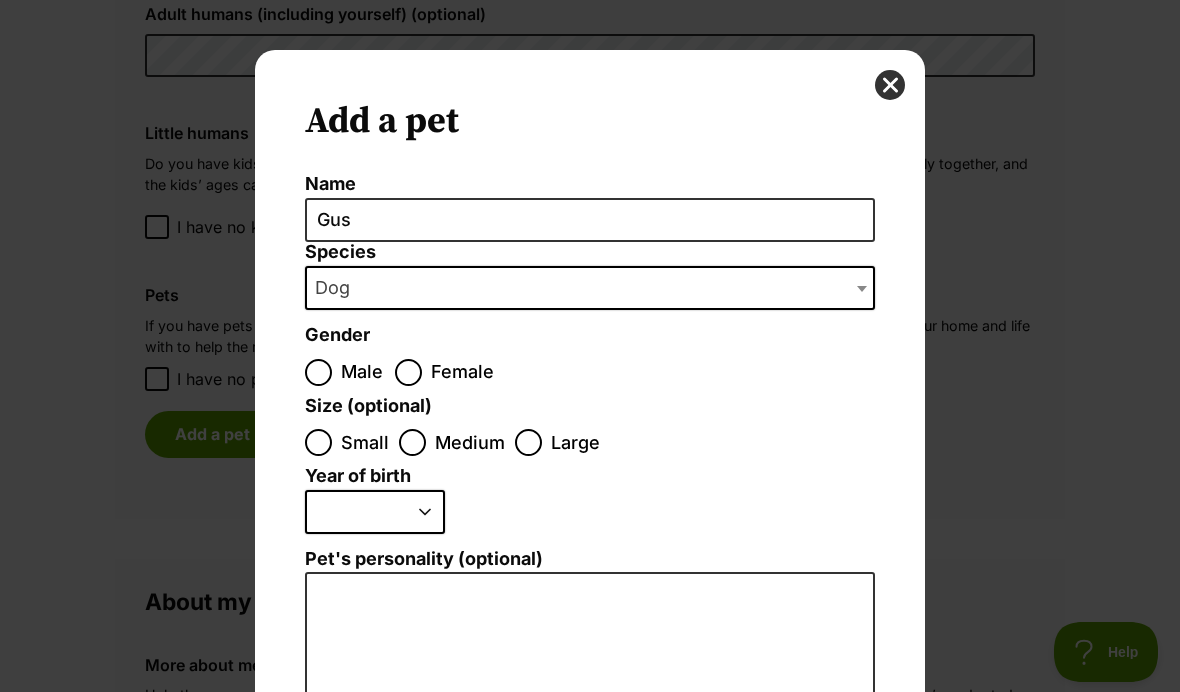 click on "Male" at bounding box center (318, 372) 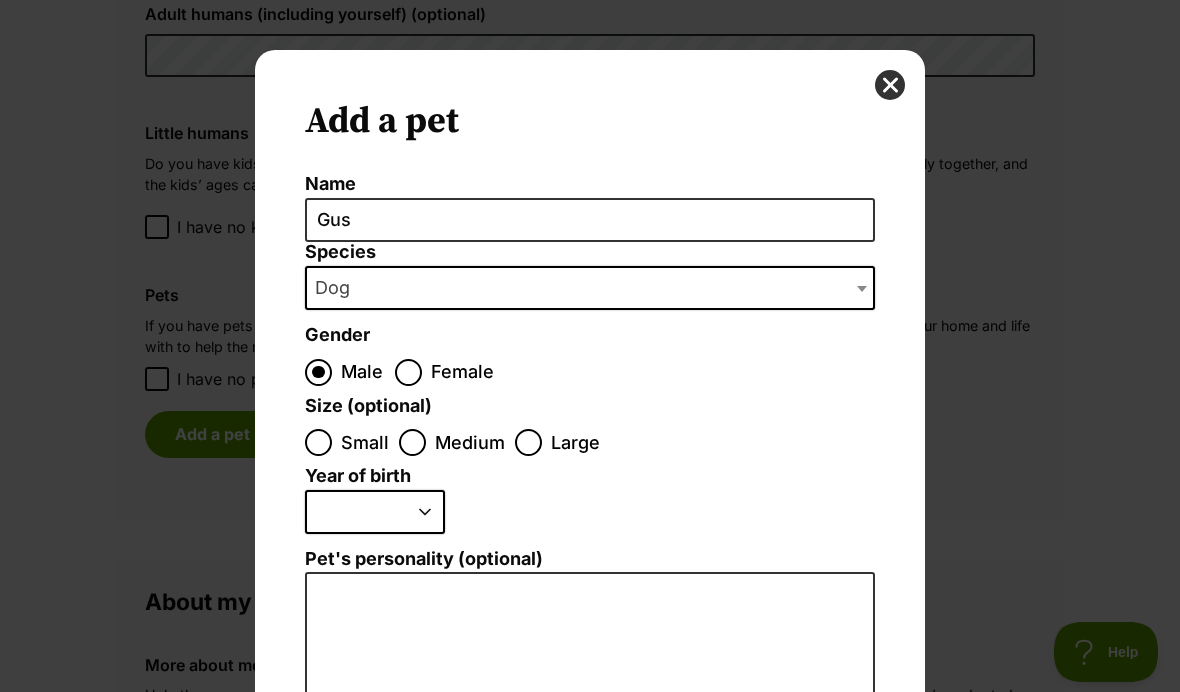 click on "Add a pet
Name Gus
Species
Bird
Cat
Dog
Farm Animal
Ferret
Guinea Pig
Horse
Rabbit
Reptile Dog
Gender
Male
Female
Size (optional)
Small
Medium
Large
Year of birth
2025
2024
2023
2022
2021
2020
2019
2018
2017
2016
2015
2014
2013
2012
2011
2010
2009
2008
2007
2006
2005
2004
2003
2002
2001
2000
1999
1998
1997
1996
1995
Pet's personality (optional)
Create Pet" at bounding box center (590, 595) 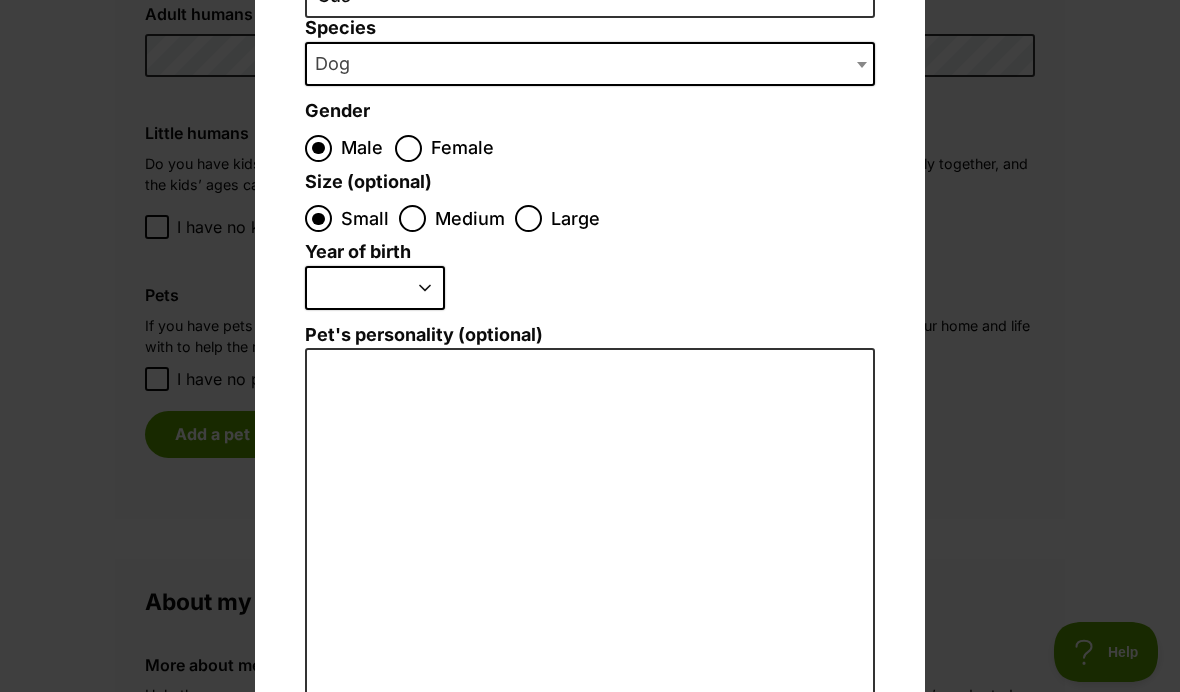 scroll, scrollTop: 252, scrollLeft: 0, axis: vertical 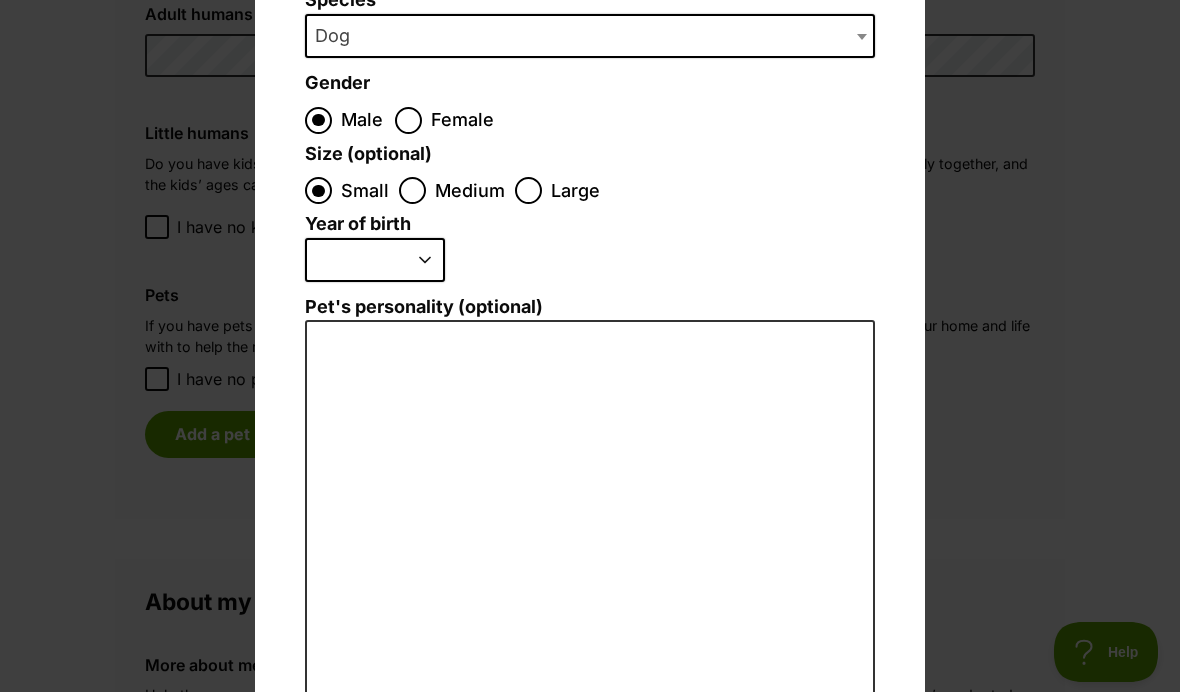 click on "2025
2024
2023
2022
2021
2020
2019
2018
2017
2016
2015
2014
2013
2012
2011
2010
2009
2008
2007
2006
2005
2004
2003
2002
2001
2000
1999
1998
1997
1996
1995" at bounding box center (375, 260) 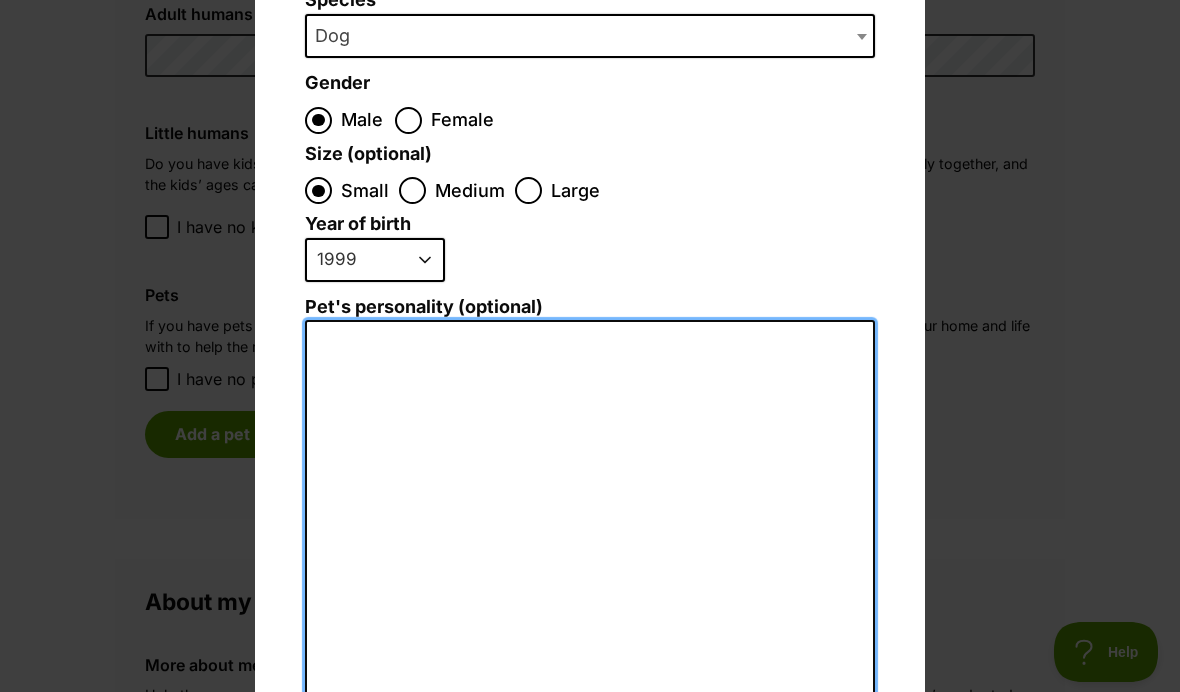 click on "Pet's personality (optional)" at bounding box center (590, 539) 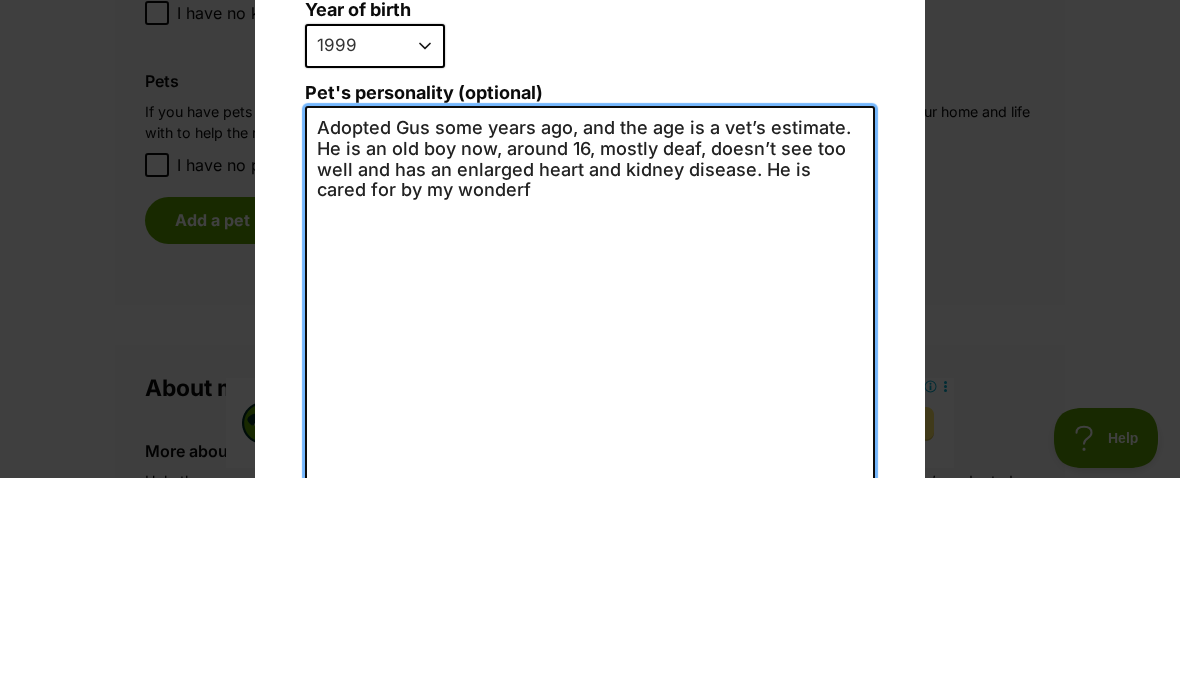 scroll, scrollTop: 0, scrollLeft: 0, axis: both 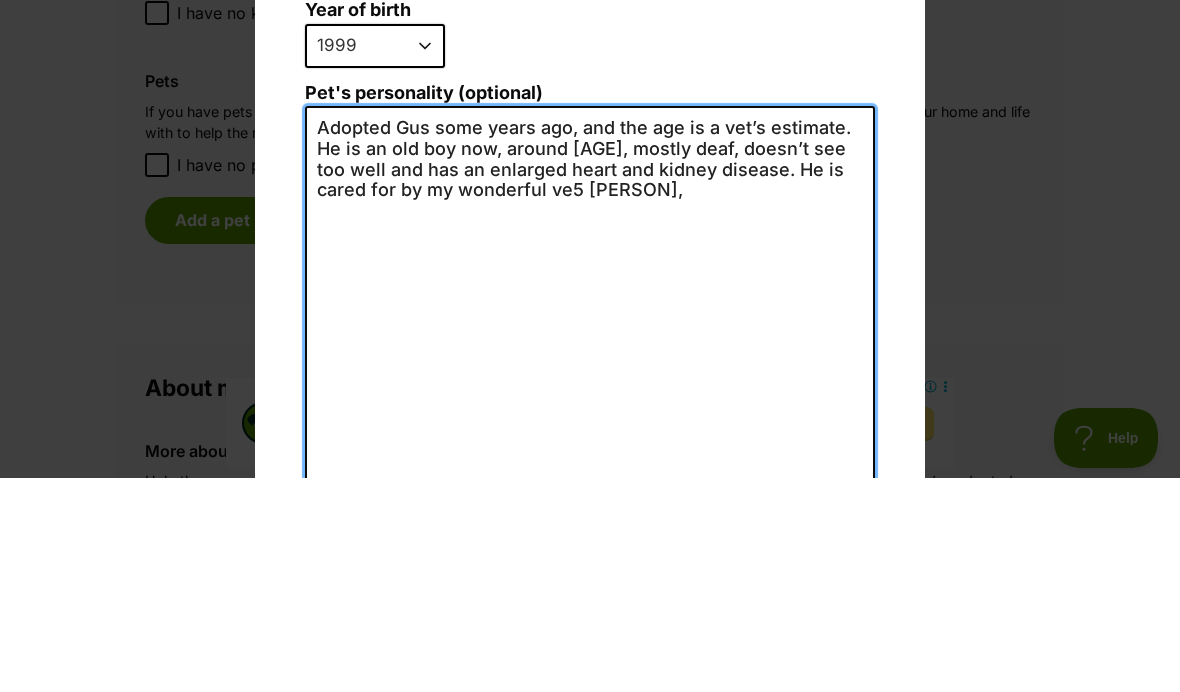 click on "Adopted Gus some years ago, and the age is a vet’s estimate. He is an old boy now, around 16, mostly deaf, doesn’t see too well and has an enlarged heart and kidney disease. He is cared for by my wonderful ve5 Josh," at bounding box center [590, 539] 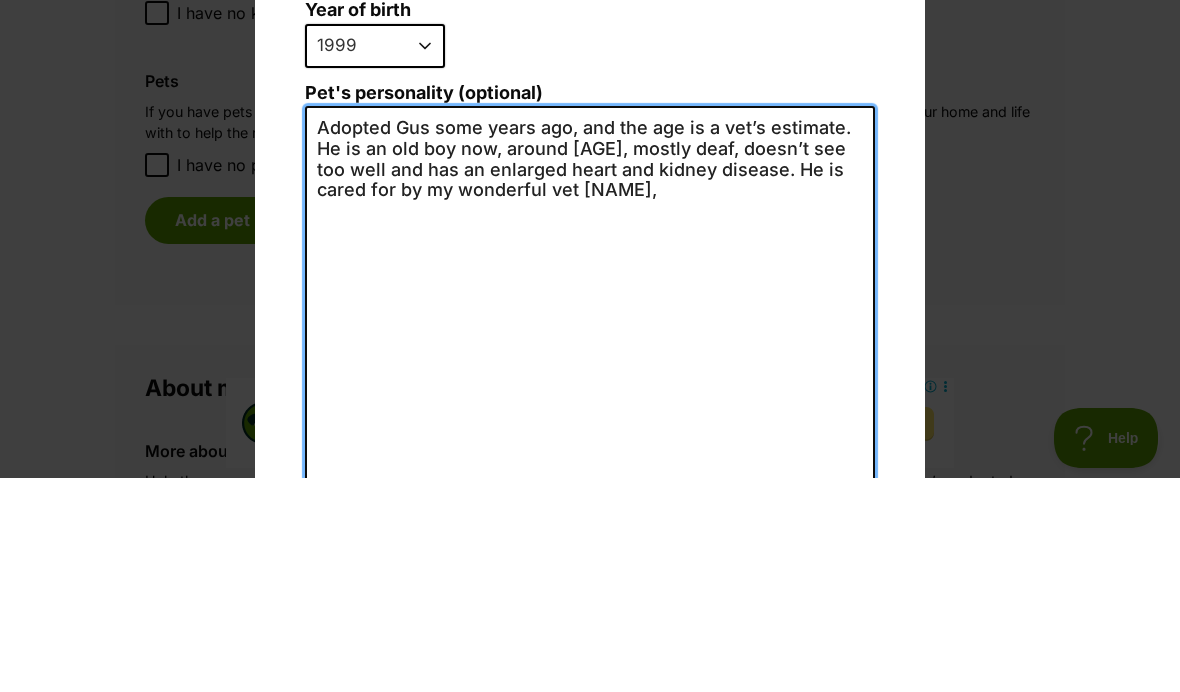 click on "Adopted Gus some years ago, and the age is a vet’s estimate. He is an old boy now, around 16, mostly deaf, doesn’t see too well and has an enlarged heart and kidney disease. He is cared for by my wonderful vet Josh," at bounding box center [590, 539] 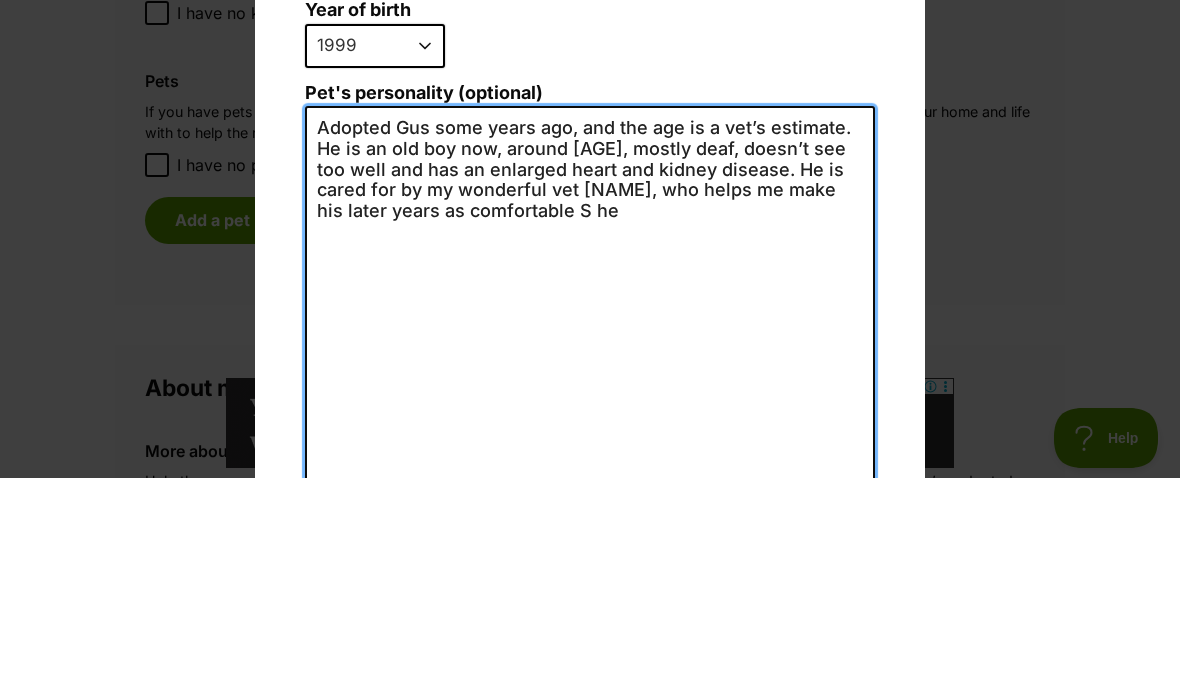 scroll, scrollTop: 0, scrollLeft: 0, axis: both 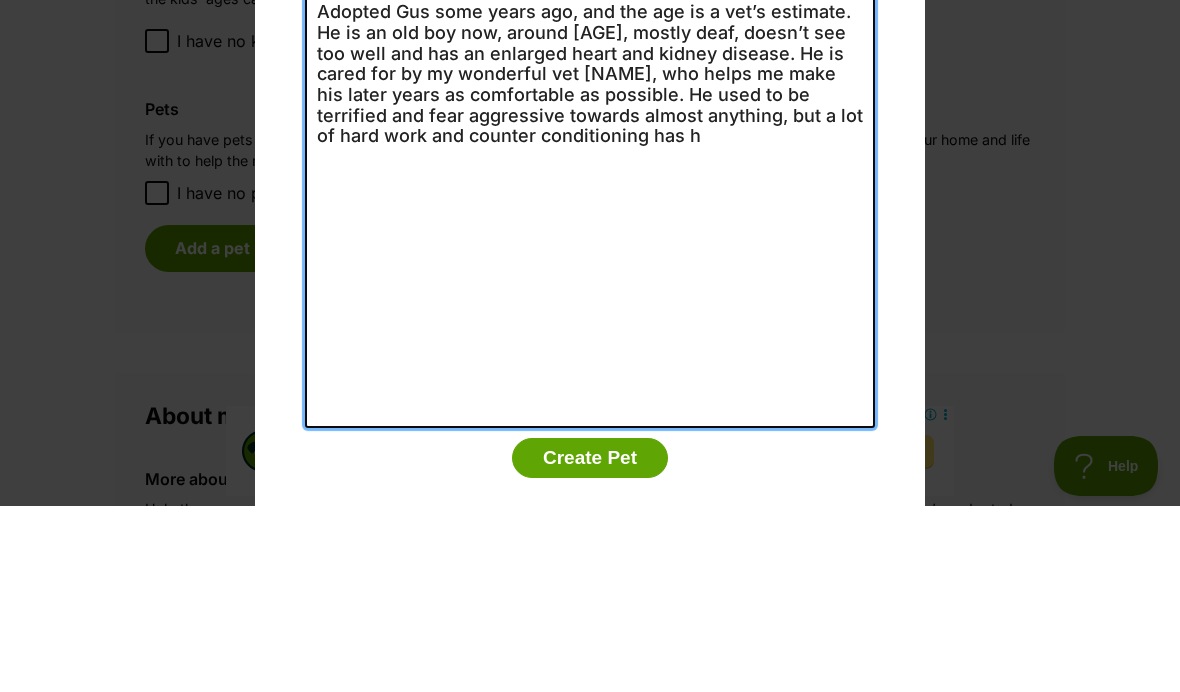 click on "Adopted Gus some years ago, and the age is a vet’s estimate. He is an old boy now, around 16, mostly deaf, doesn’t see too well and has an enlarged heart and kidney disease. He is cared for by my wonderful vet Josh, who helps me make his later years as comfortable as possible. He used to be terrified and fear aggressive towards almost anything, but a lot of hard work and counter conditioning has h" at bounding box center (590, 395) 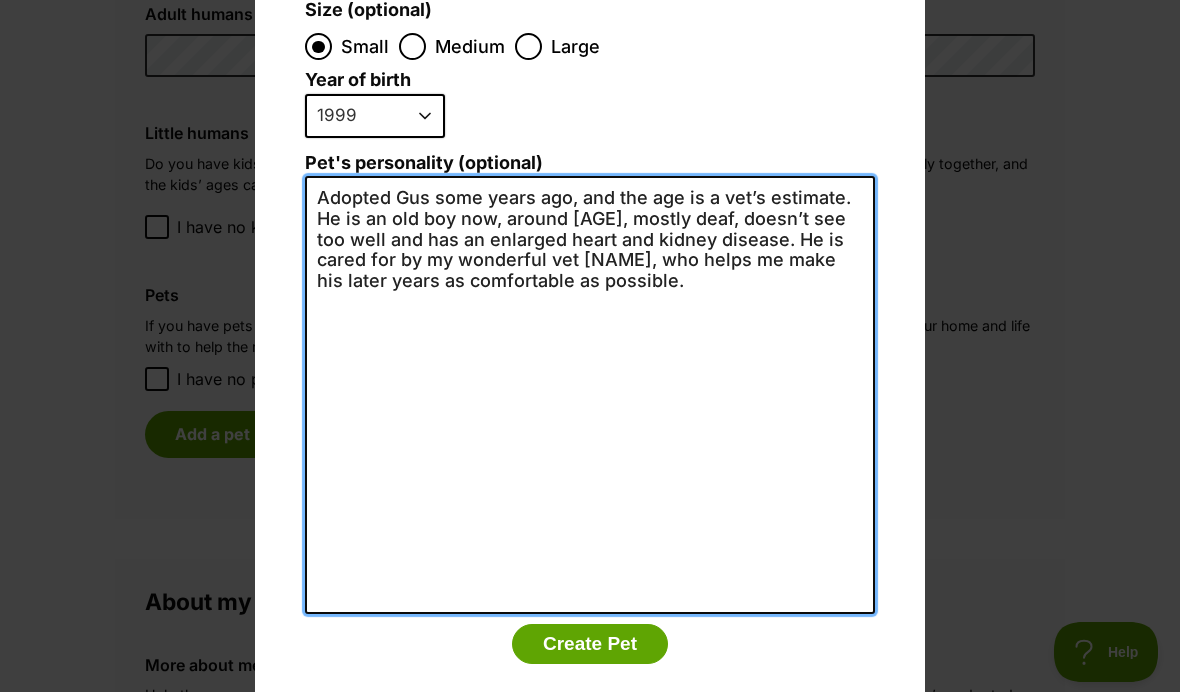 type on "Adopted Gus some years ago, and the age is a vet’s estimate. He is an old boy now, around 16, mostly deaf, doesn’t see too well and has an enlarged heart and kidney disease. He is cared for by my wonderful vet Josh, who helps me make his later years as comfortable as possible." 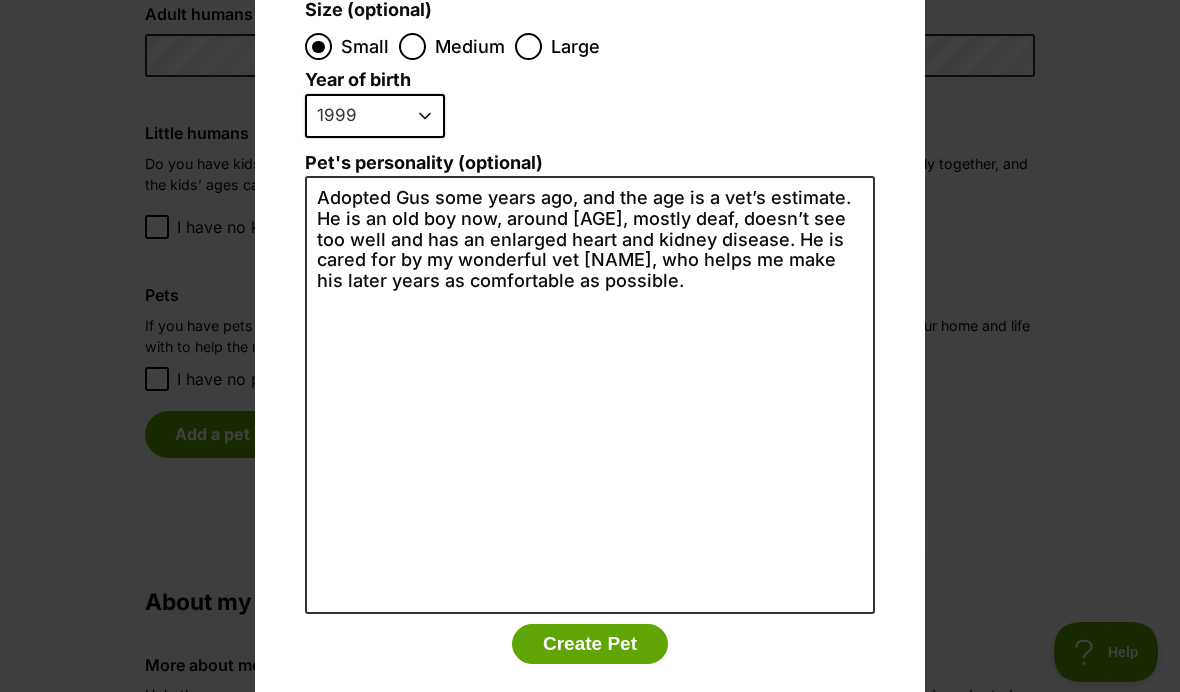 click on "Create Pet" at bounding box center [590, 644] 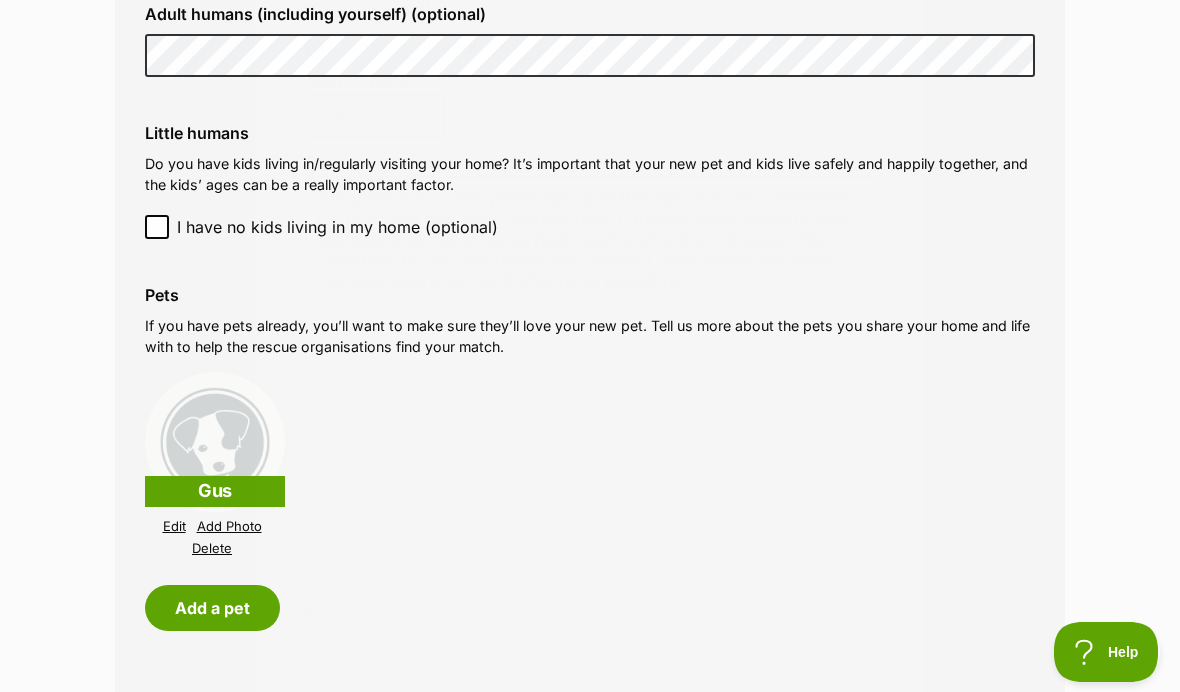 scroll, scrollTop: 1888, scrollLeft: 0, axis: vertical 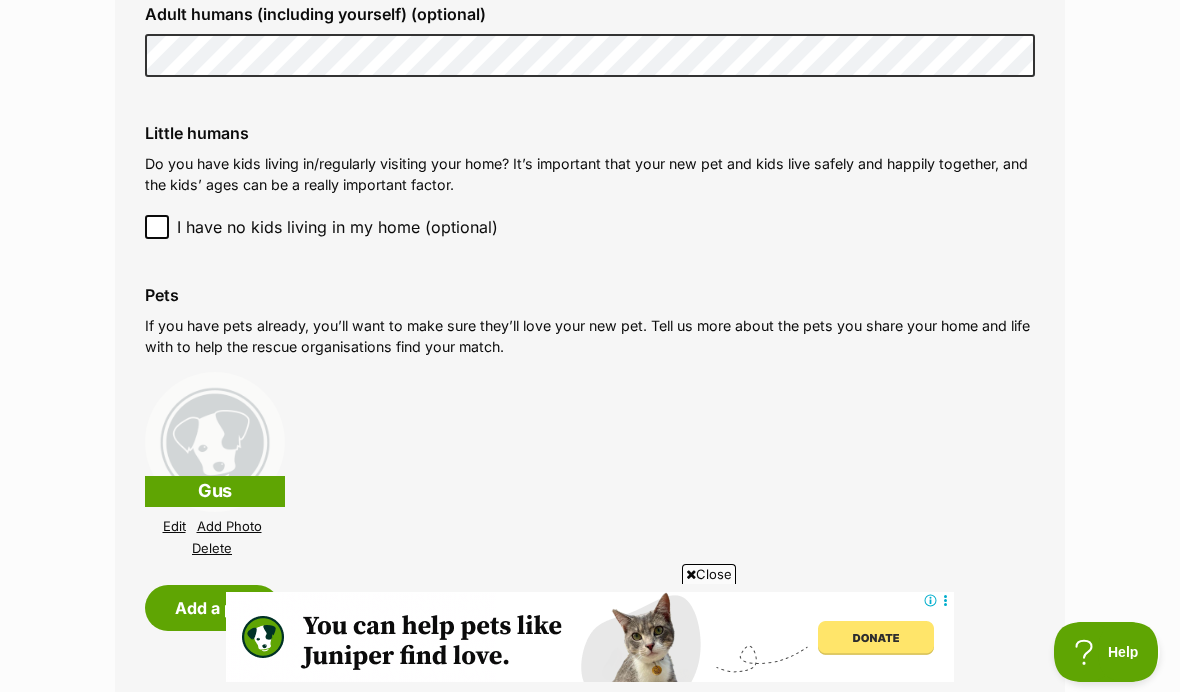 click on "Add Photo" at bounding box center [229, 526] 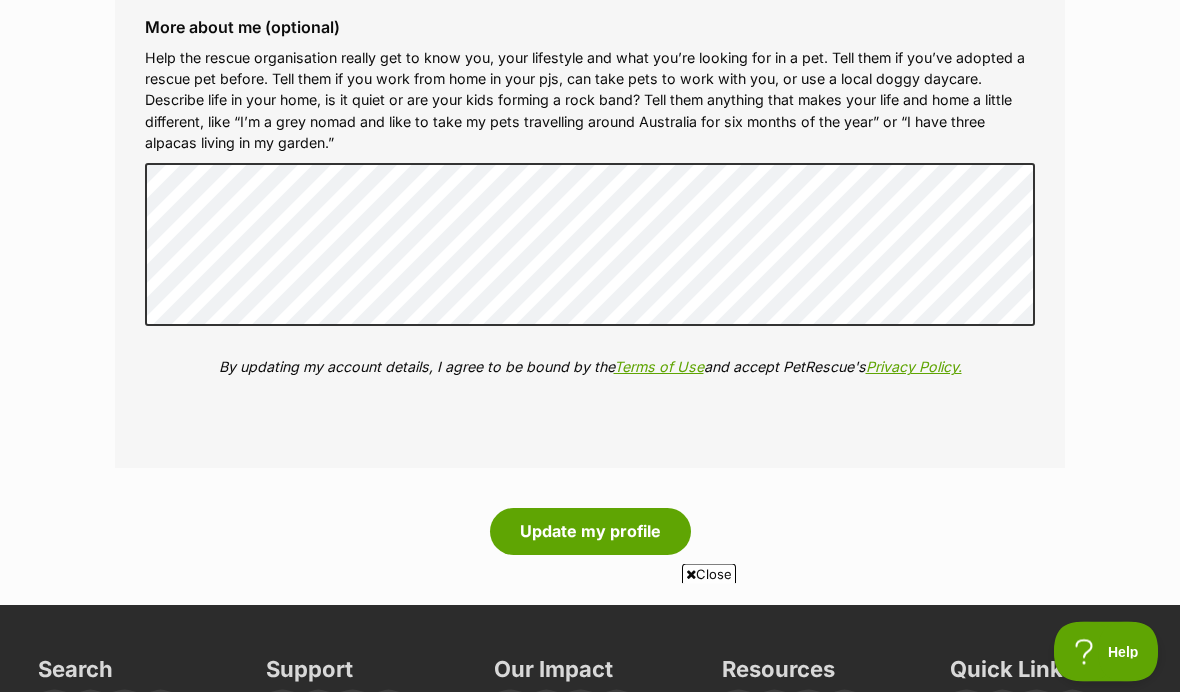 scroll, scrollTop: 2741, scrollLeft: 0, axis: vertical 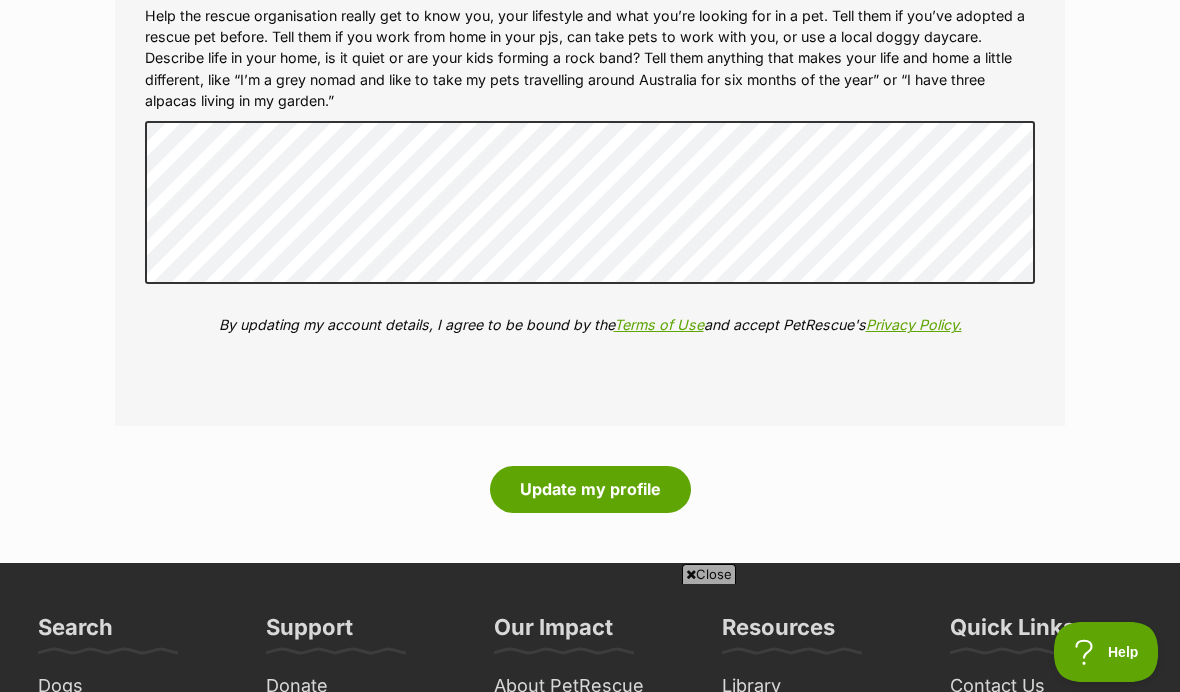 click on "Update my profile" at bounding box center [590, 489] 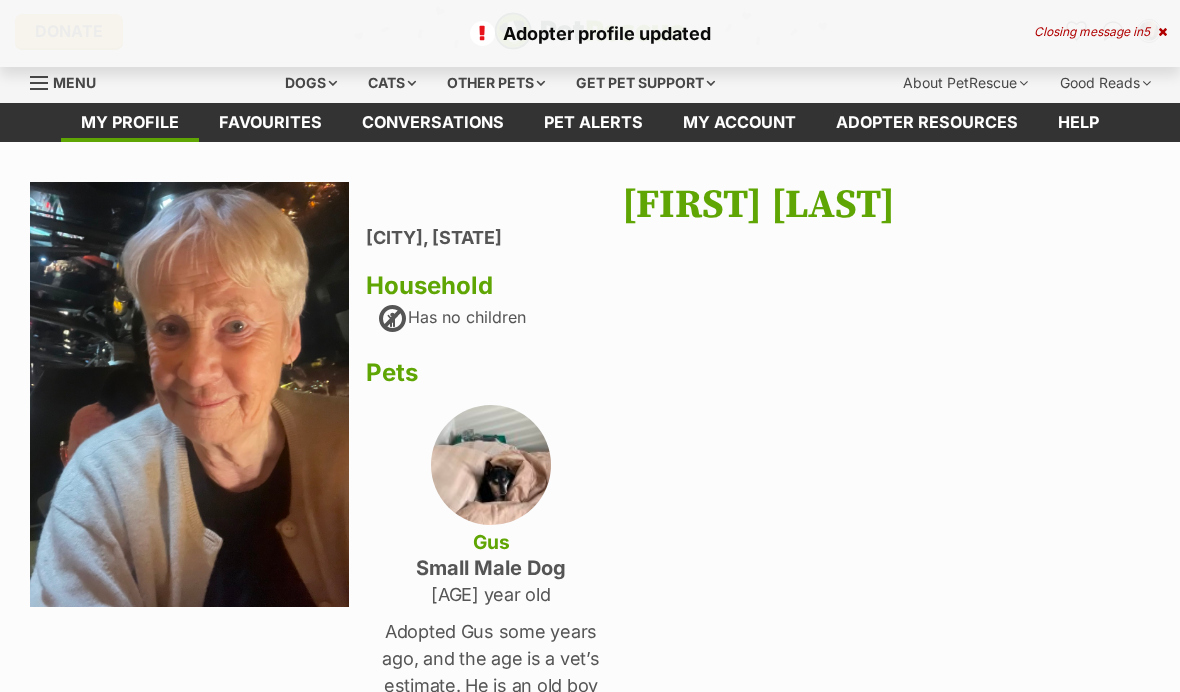 scroll, scrollTop: 0, scrollLeft: 0, axis: both 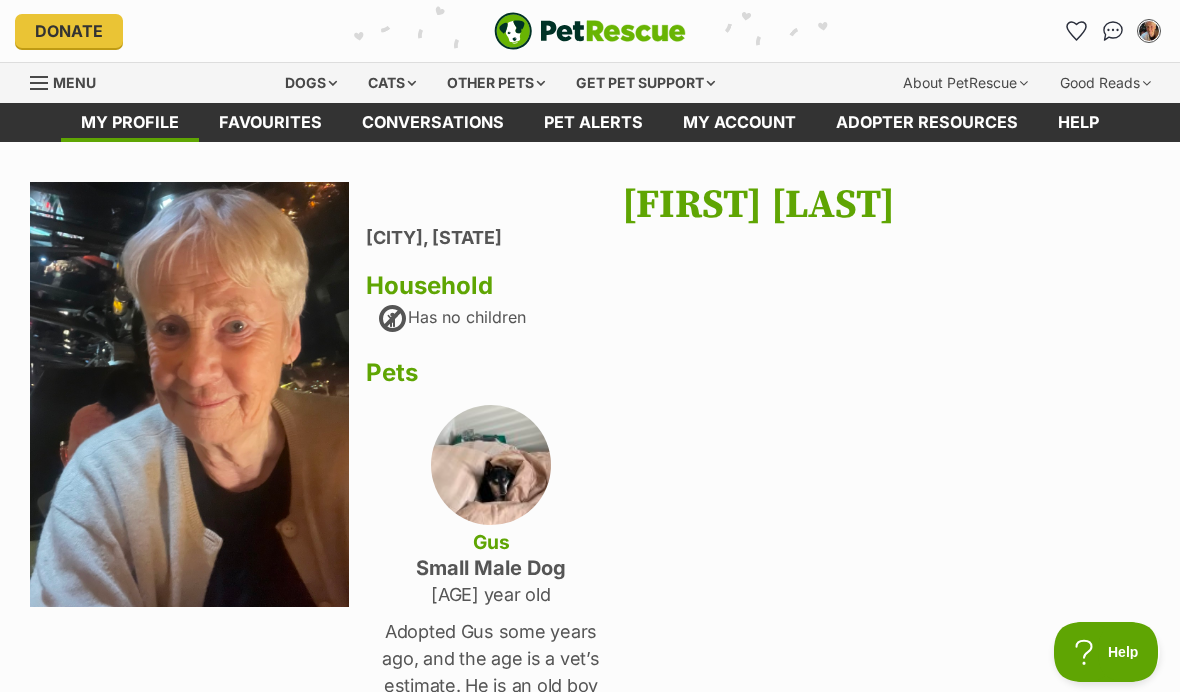 click on "Dogs" at bounding box center (311, 83) 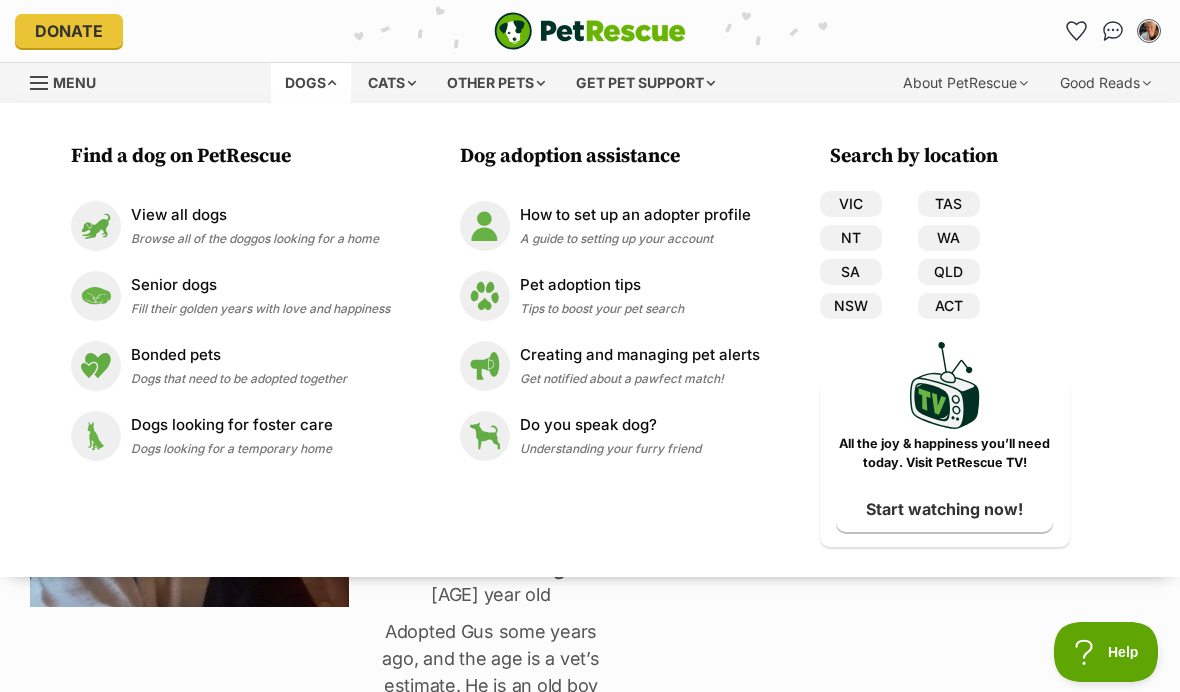 click on "Senior dogs
Fill their golden years with love and happiness" at bounding box center [260, 295] 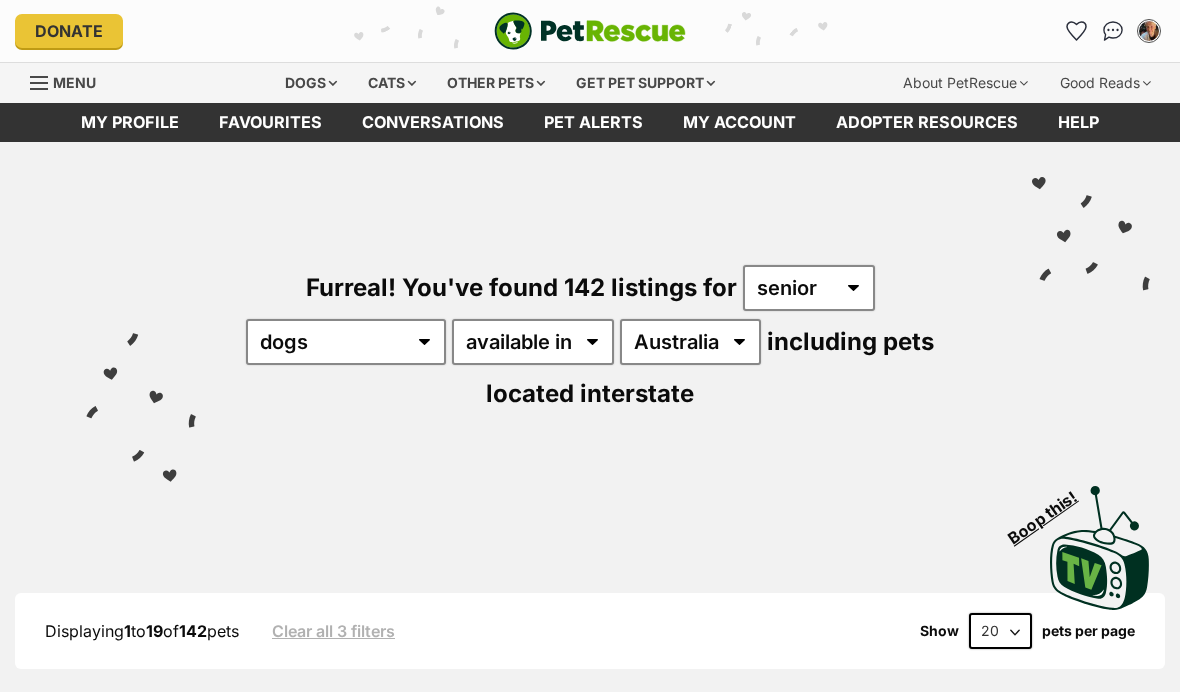 scroll, scrollTop: 0, scrollLeft: 0, axis: both 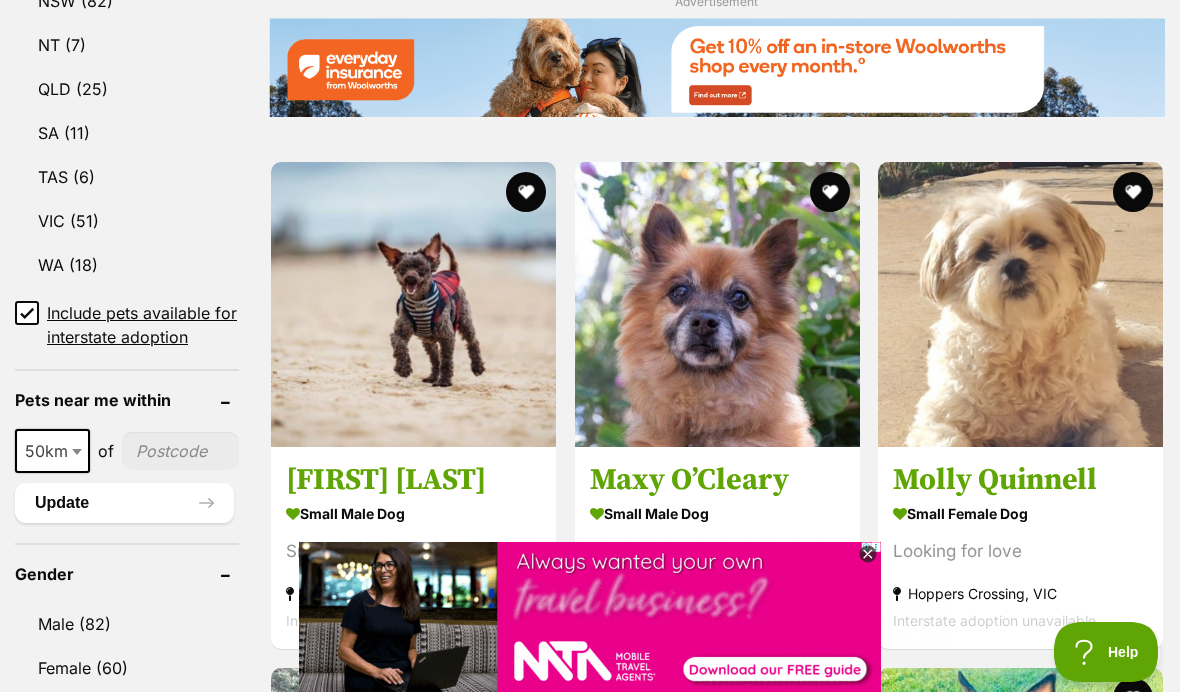 click on "VIC (51)" at bounding box center (127, 221) 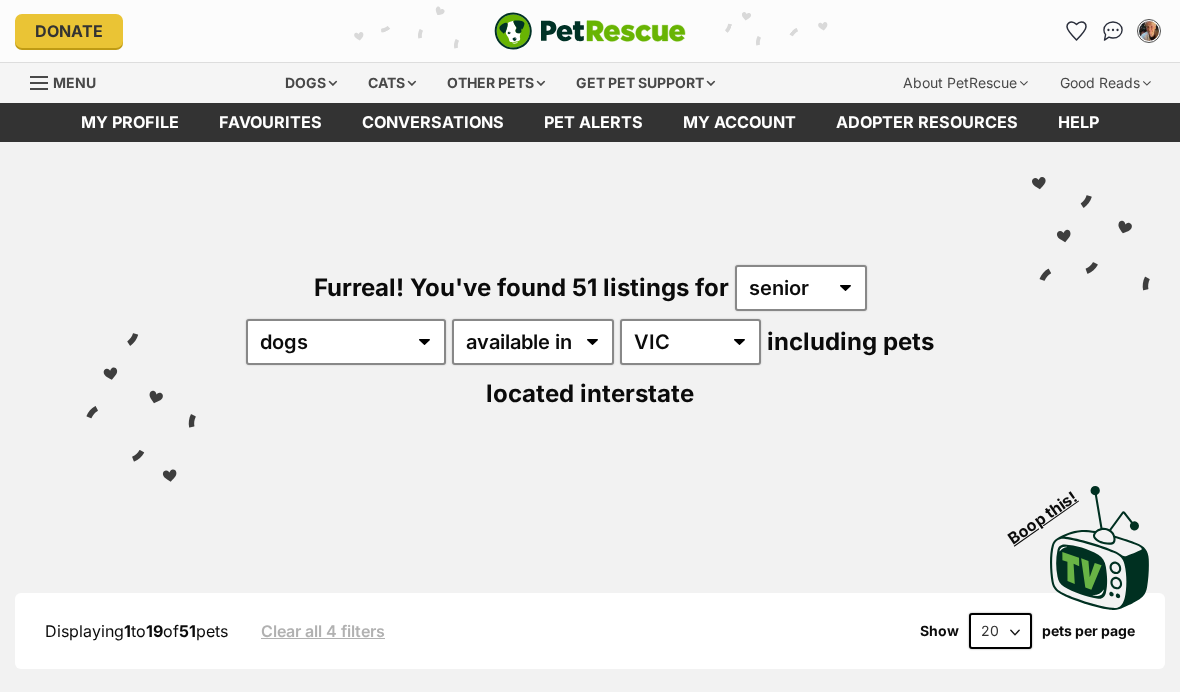 scroll, scrollTop: 0, scrollLeft: 0, axis: both 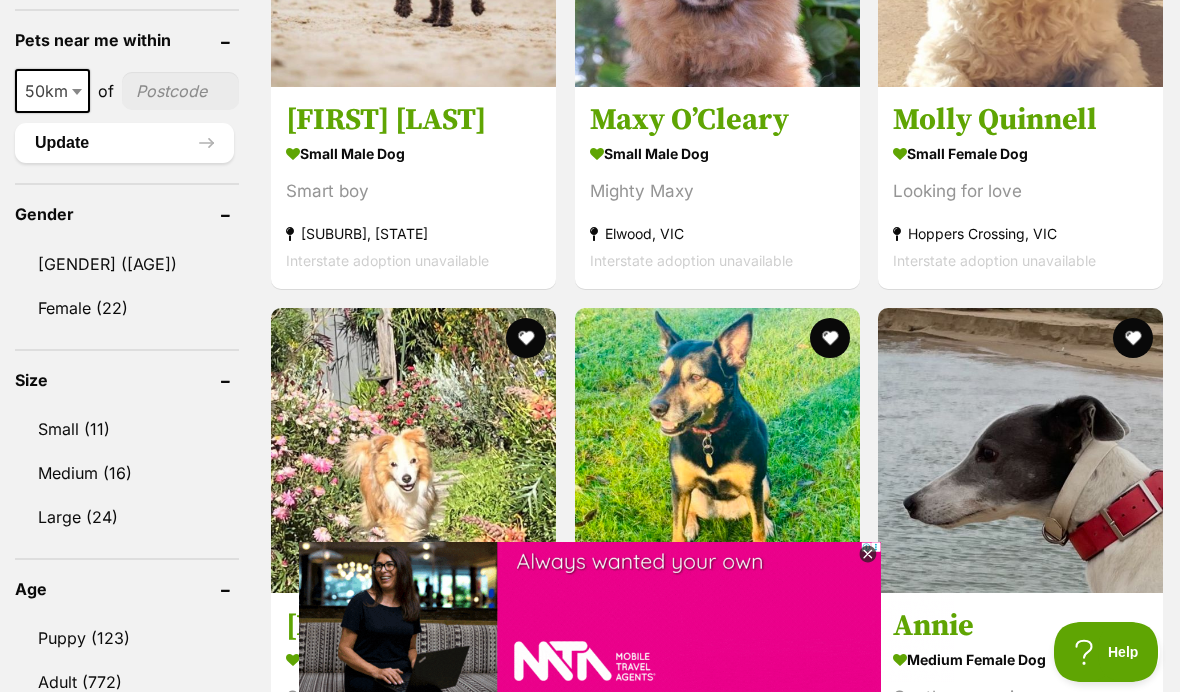 click on "Small (11)" at bounding box center (127, 429) 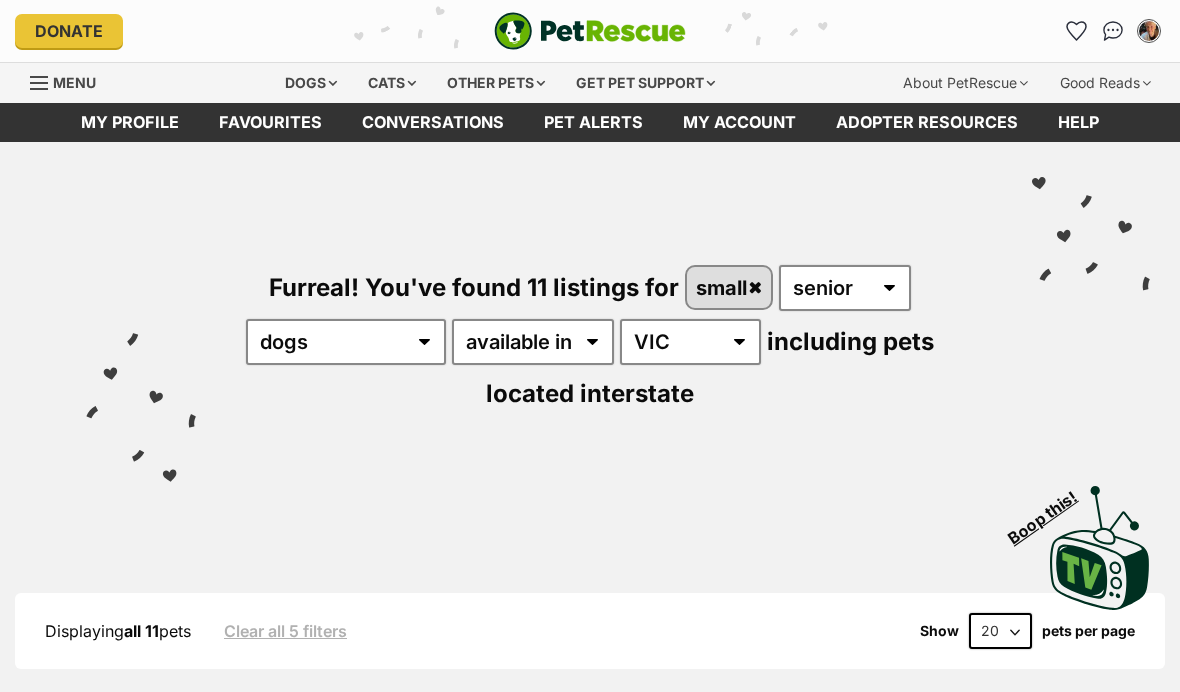 scroll, scrollTop: 0, scrollLeft: 0, axis: both 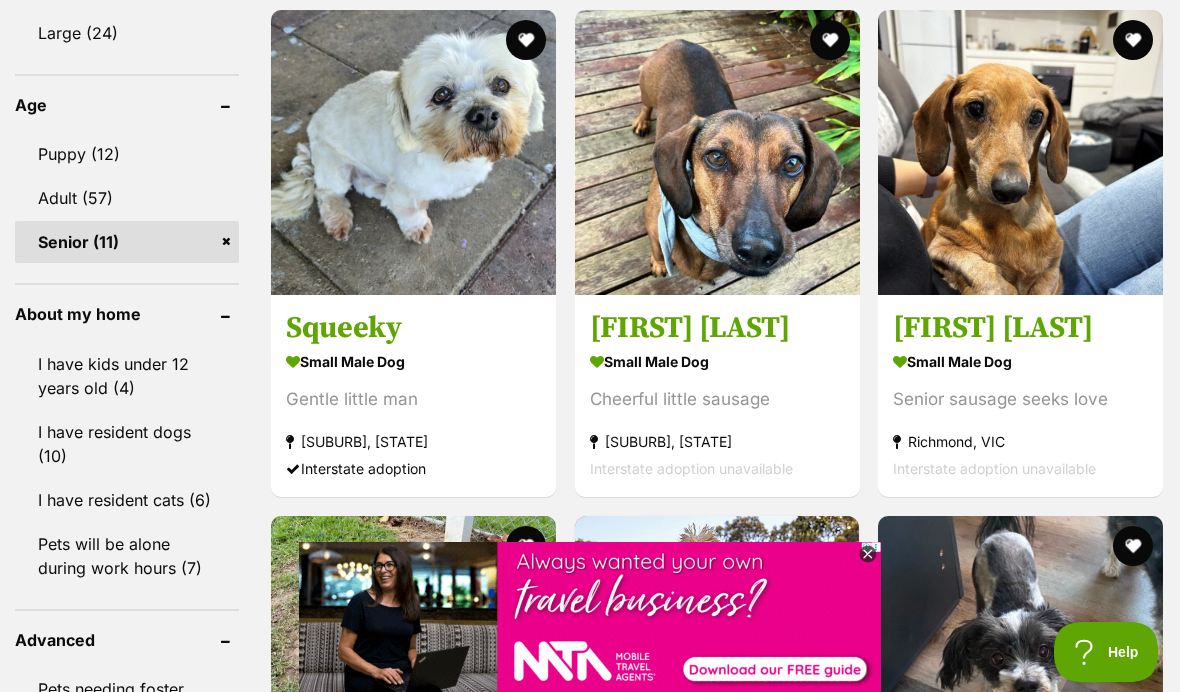 click at bounding box center [717, 152] 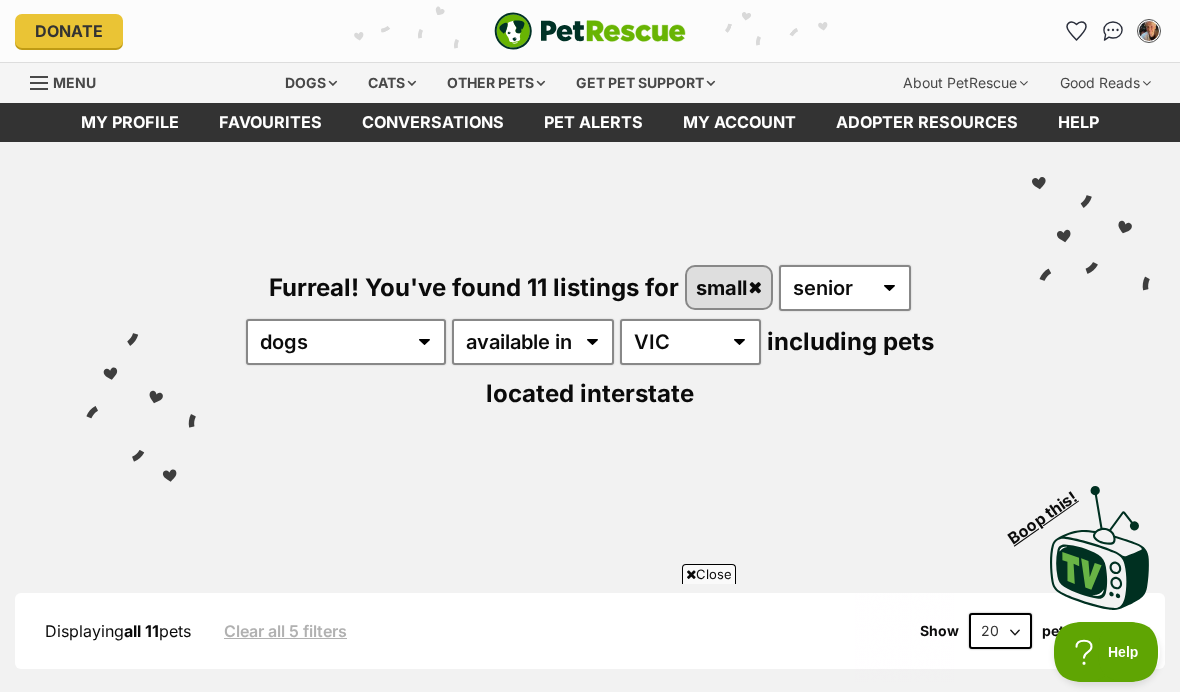 scroll, scrollTop: 2075, scrollLeft: 0, axis: vertical 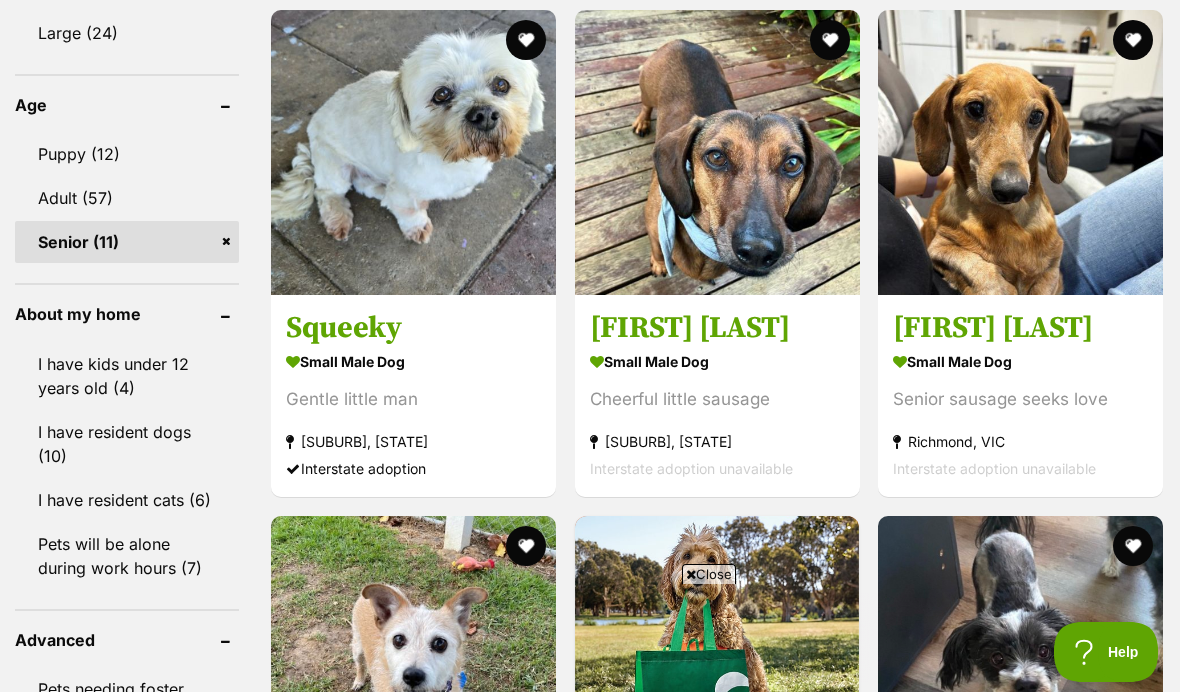 click at bounding box center [1020, 152] 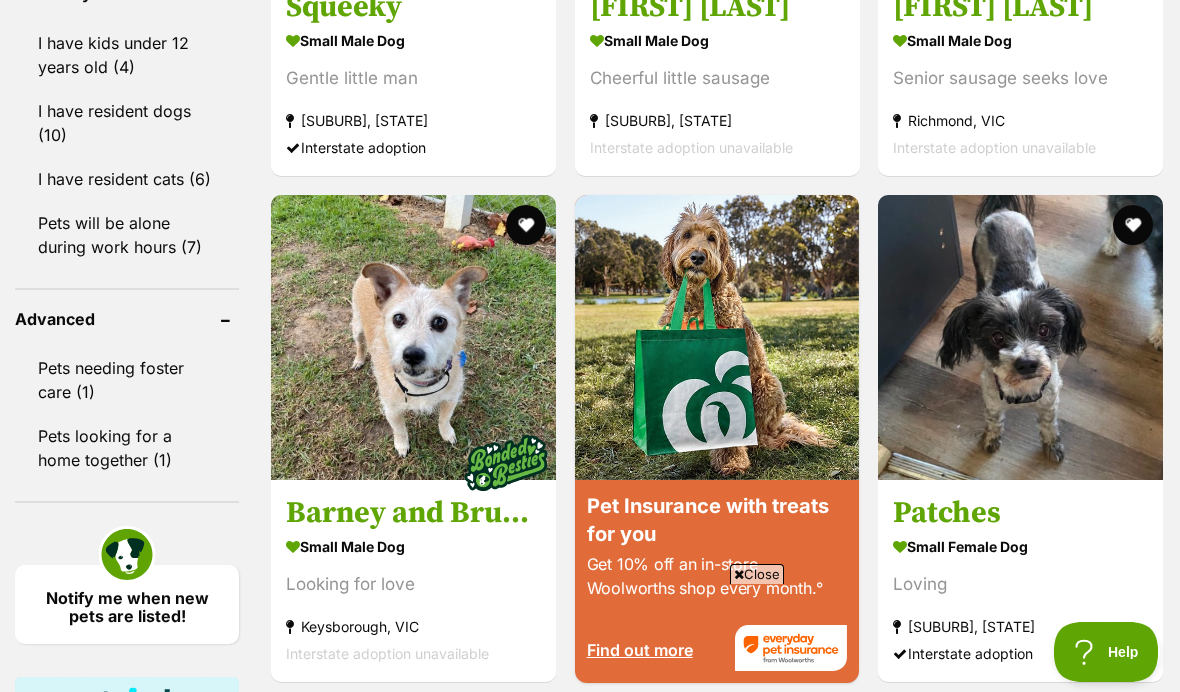 scroll, scrollTop: 0, scrollLeft: 0, axis: both 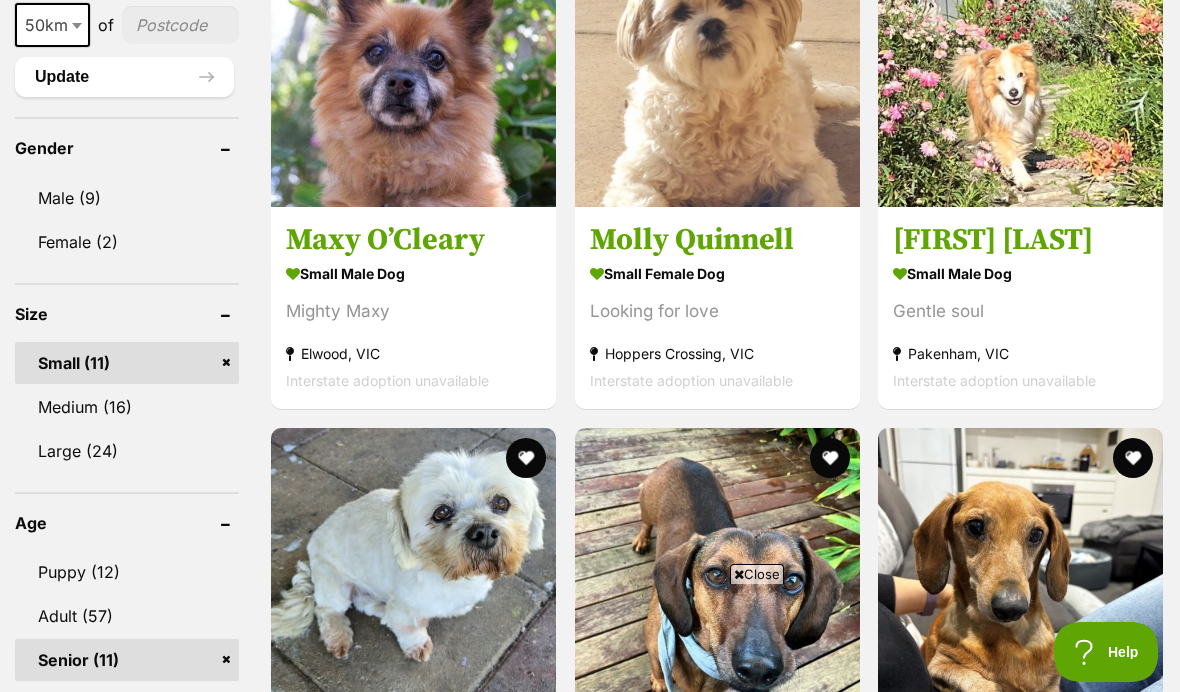 click at bounding box center [717, 64] 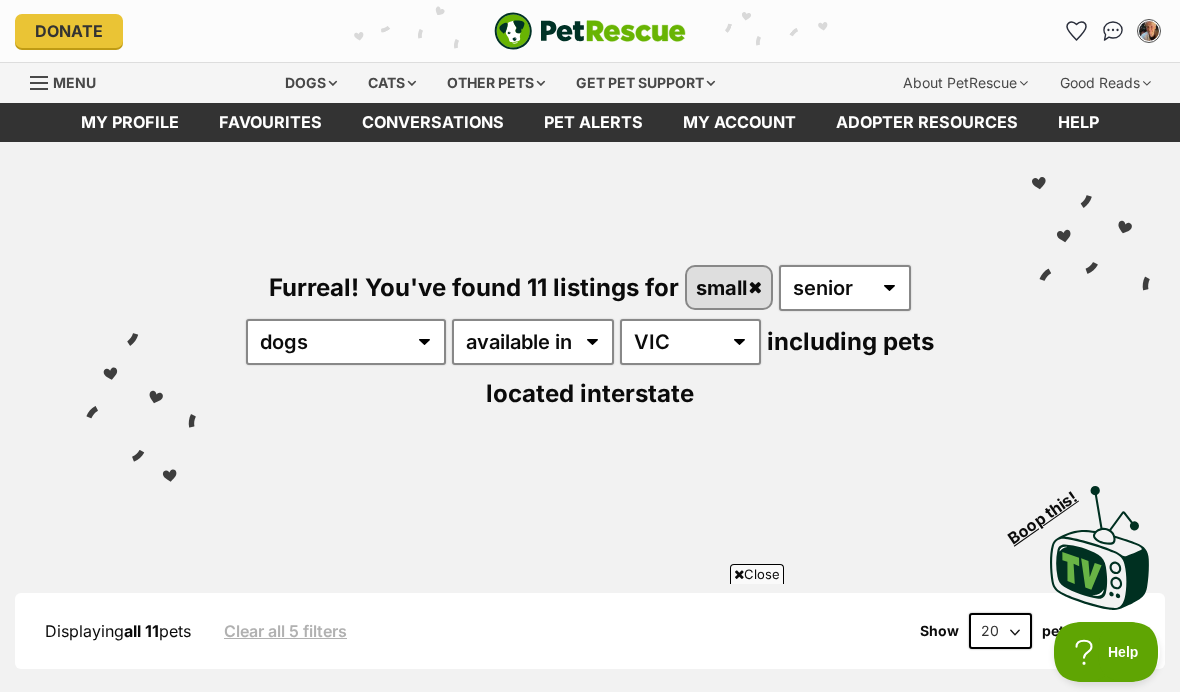 scroll, scrollTop: 1657, scrollLeft: 0, axis: vertical 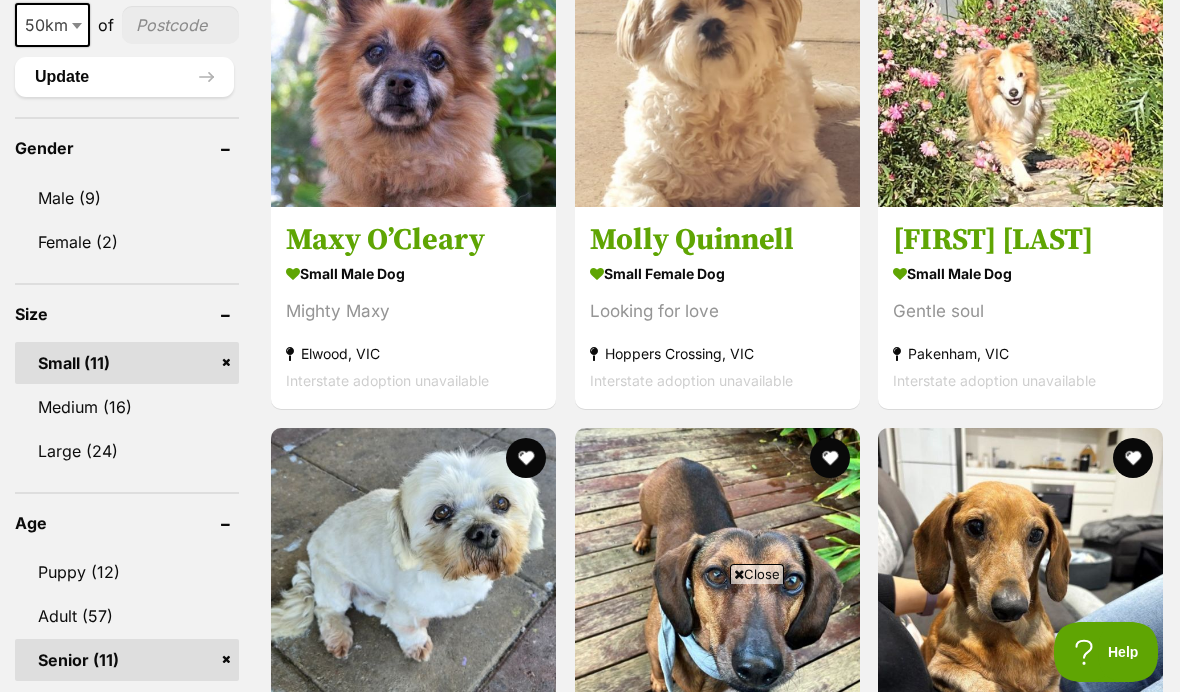 click at bounding box center (1020, 64) 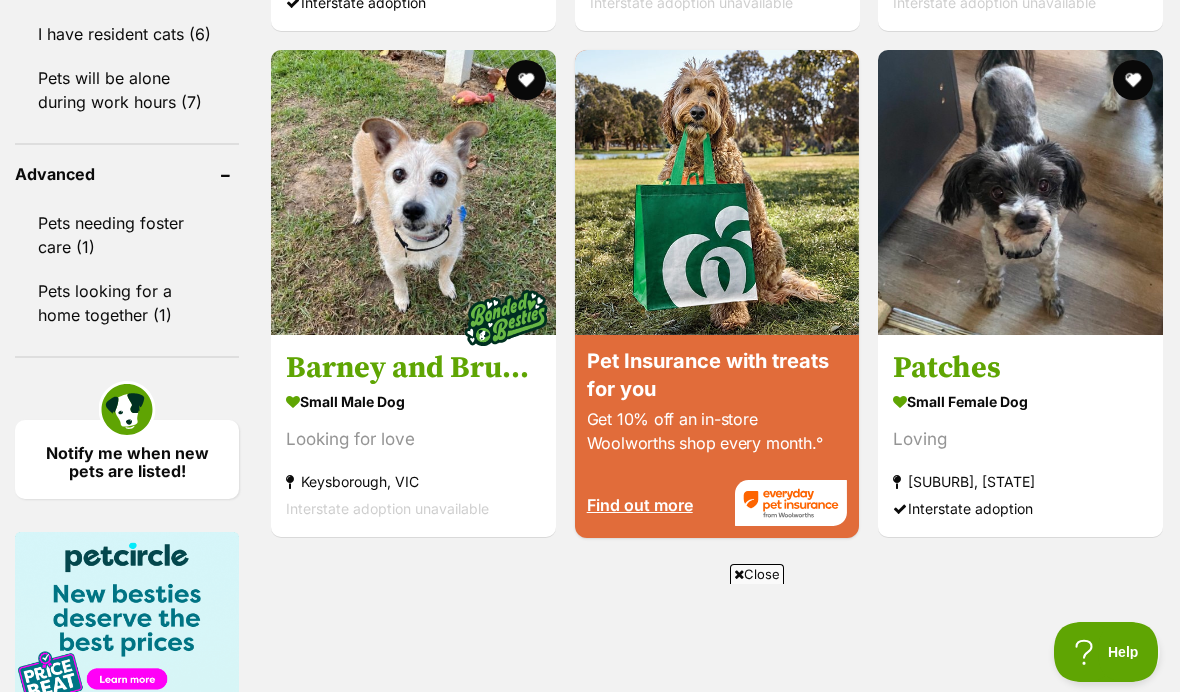 scroll, scrollTop: 0, scrollLeft: 0, axis: both 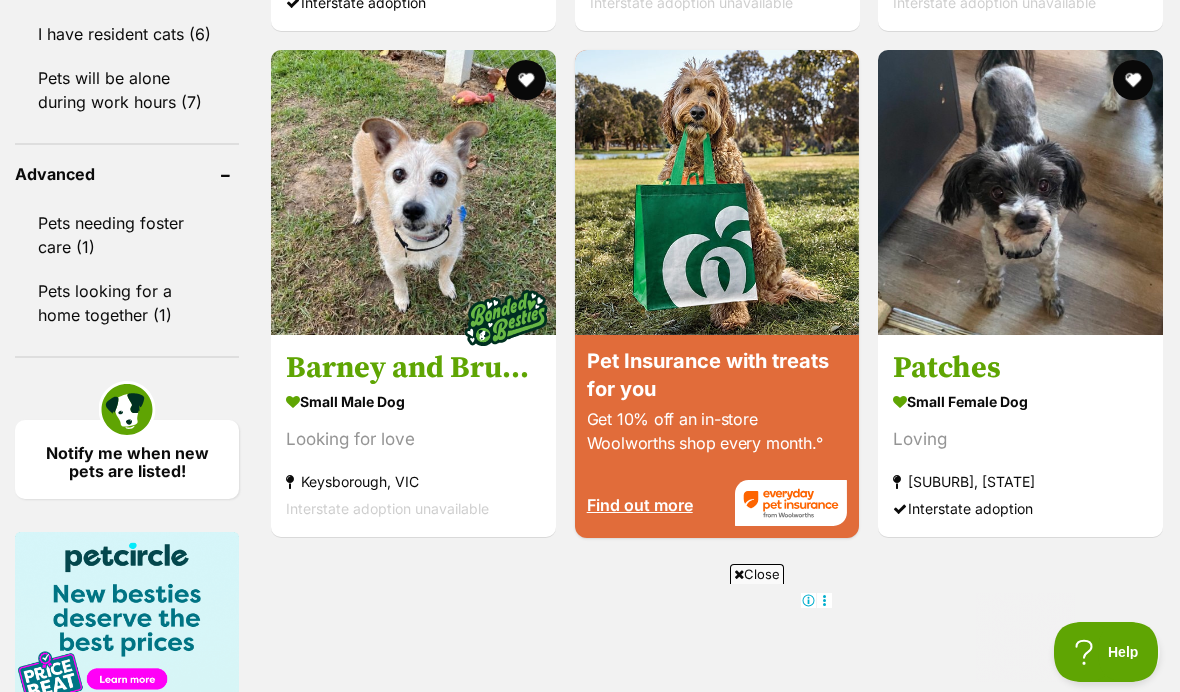 click on "Pets needing foster care (1)" at bounding box center [127, 235] 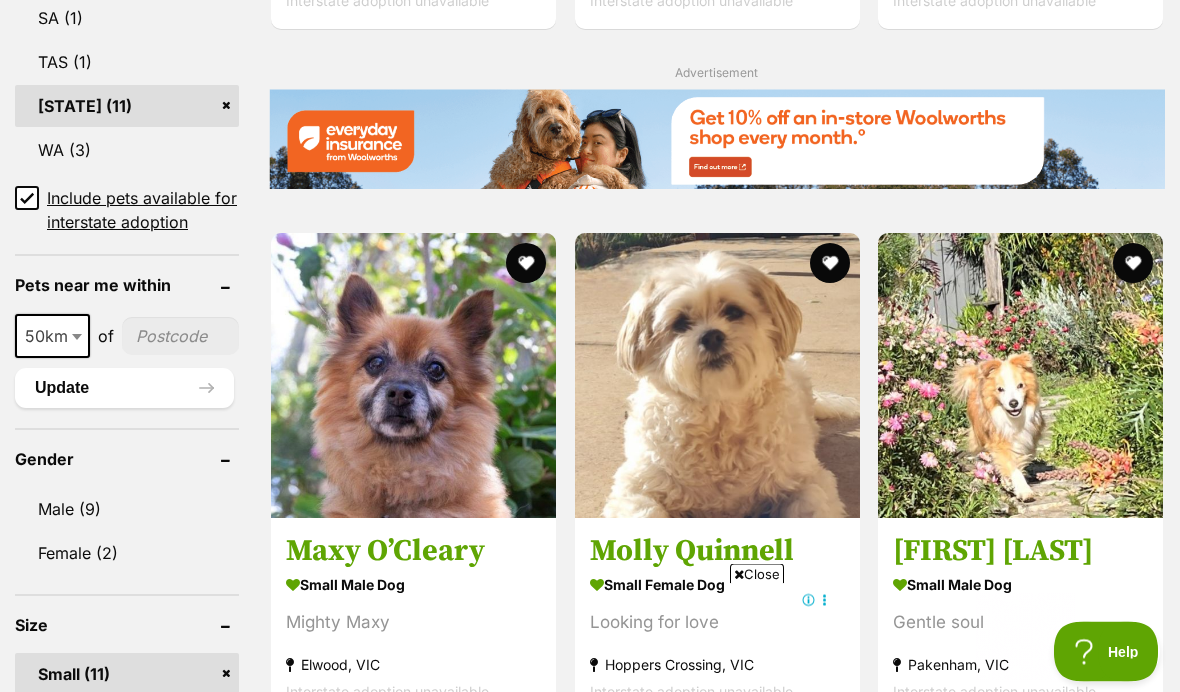 scroll, scrollTop: 1346, scrollLeft: 0, axis: vertical 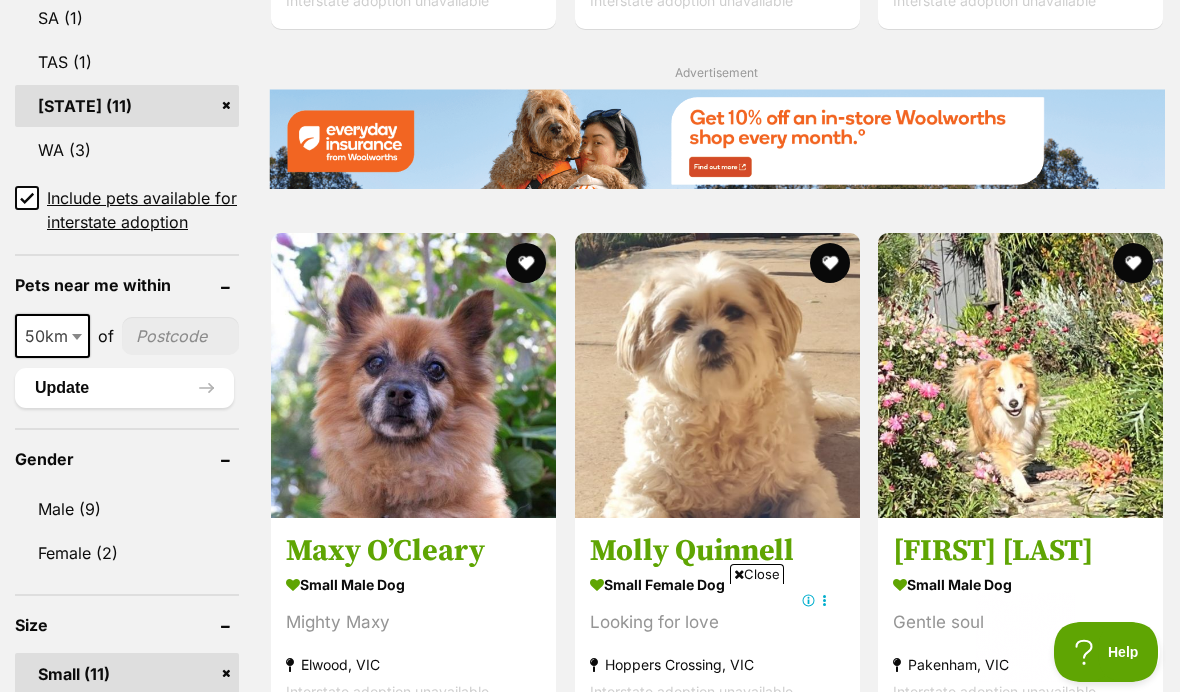 click at bounding box center [1020, 375] 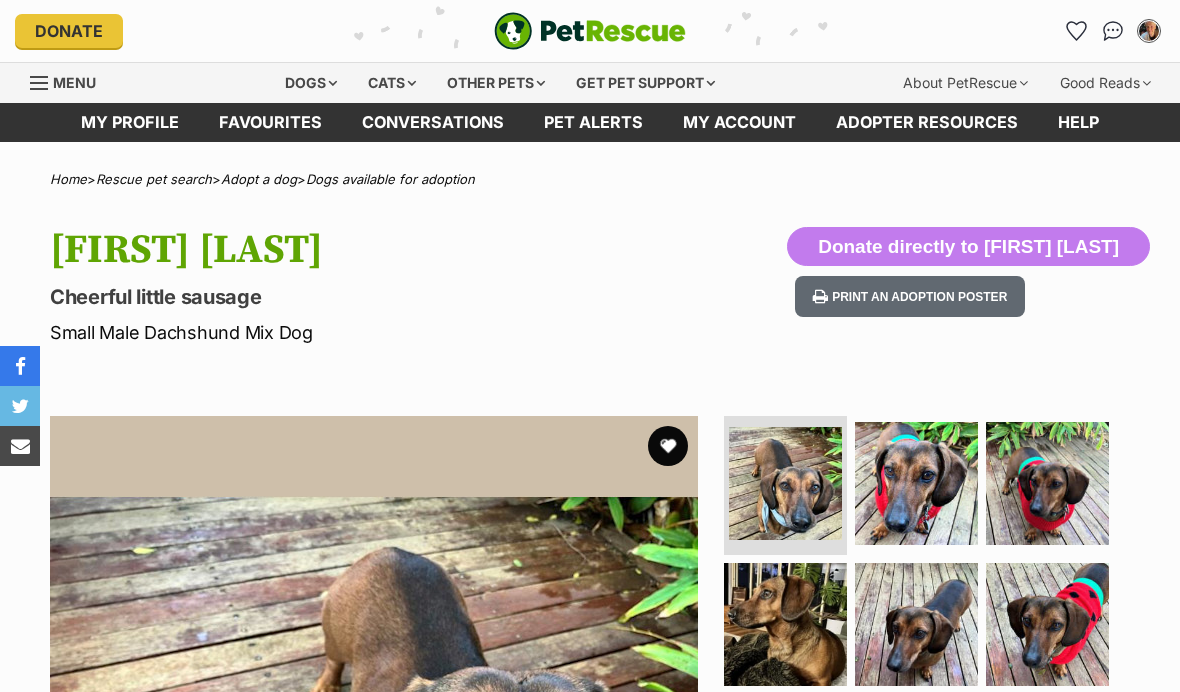 scroll, scrollTop: 0, scrollLeft: 0, axis: both 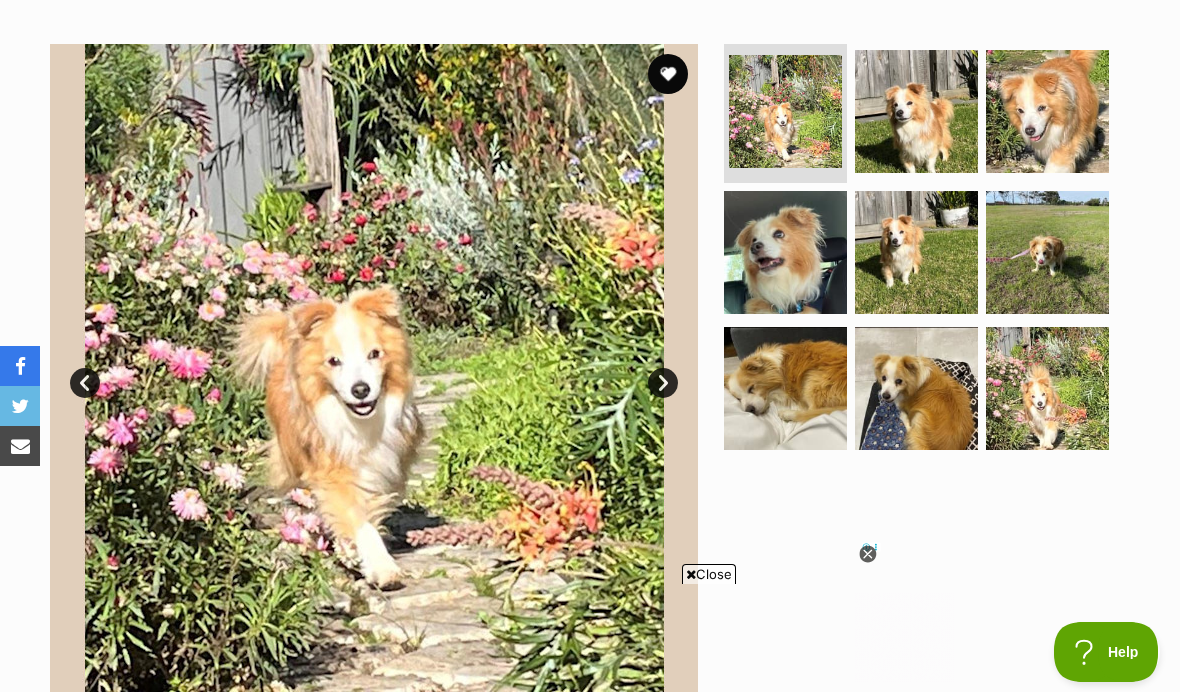click at bounding box center [916, 252] 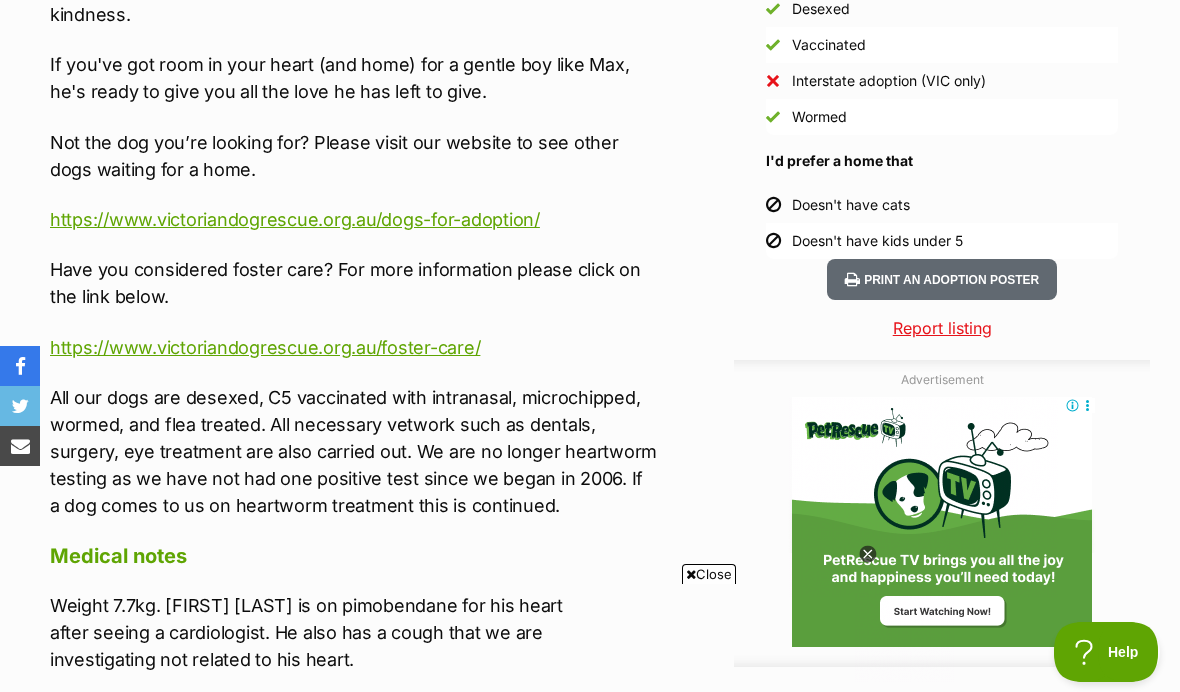 scroll, scrollTop: 0, scrollLeft: 0, axis: both 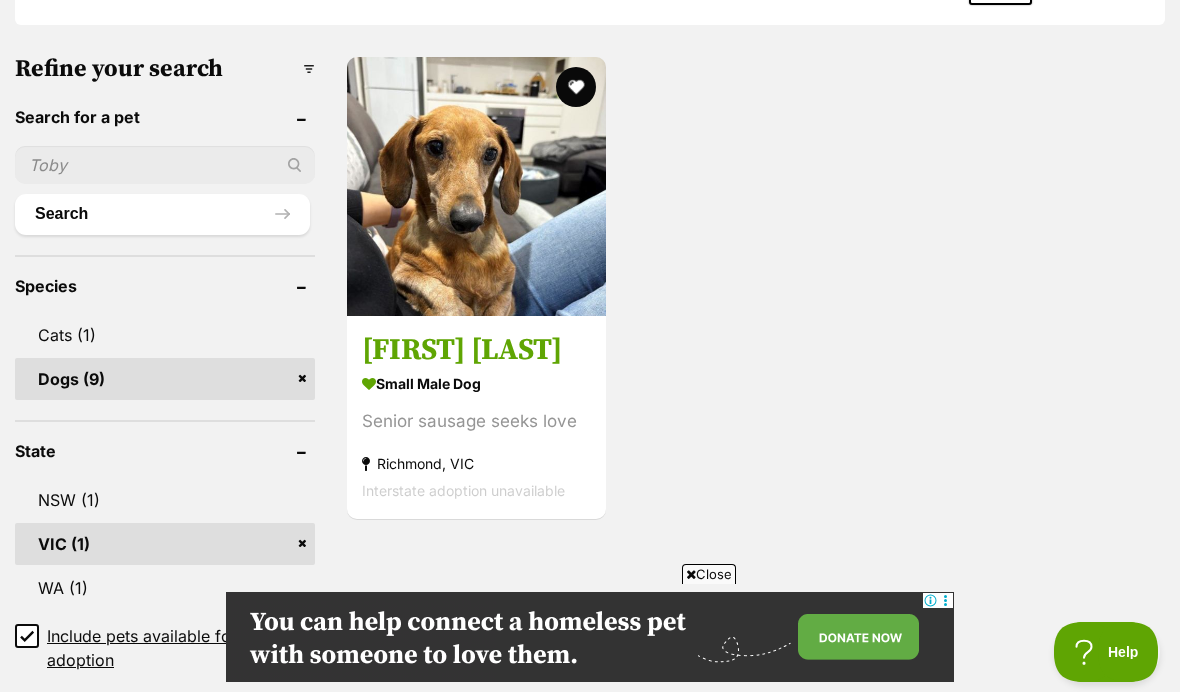 click on "[FIRST] [LAST]" at bounding box center (476, 350) 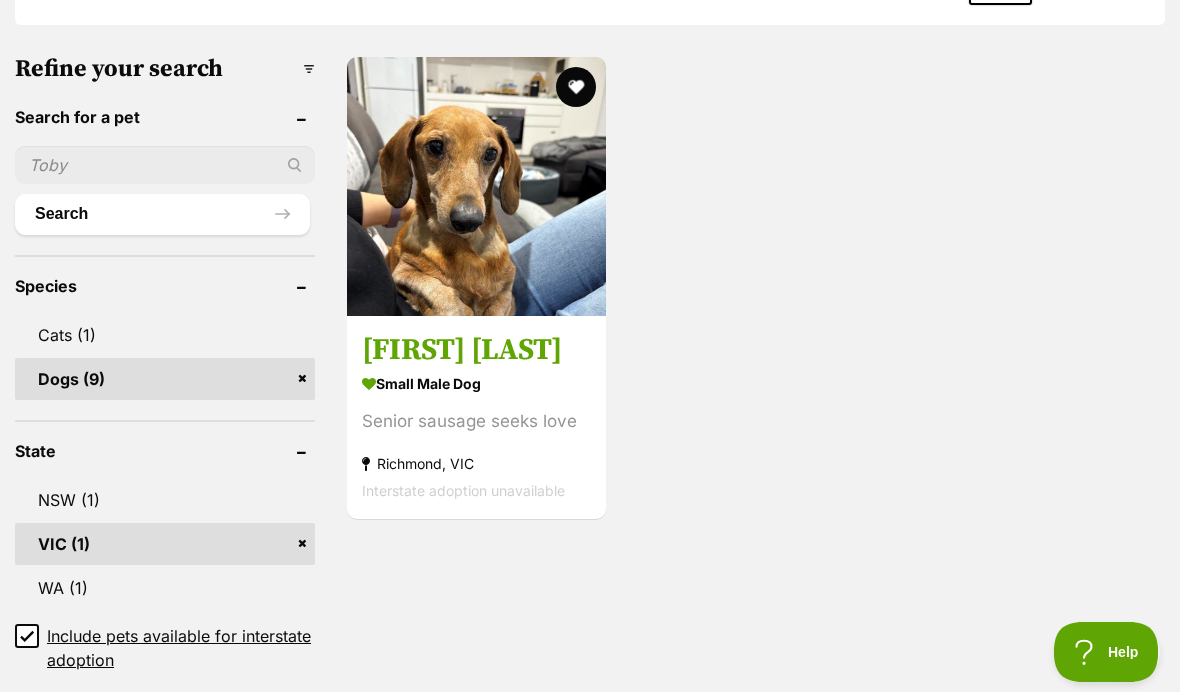 scroll, scrollTop: 726, scrollLeft: 0, axis: vertical 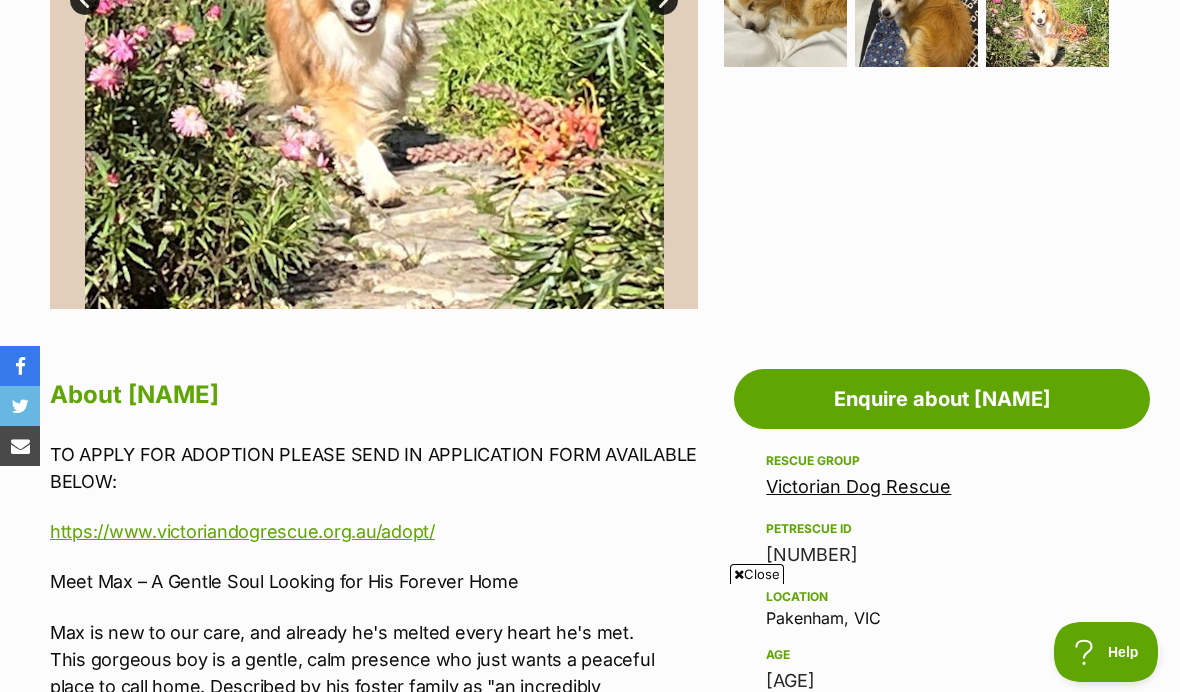 click on "Victorian Dog Rescue" at bounding box center [858, 486] 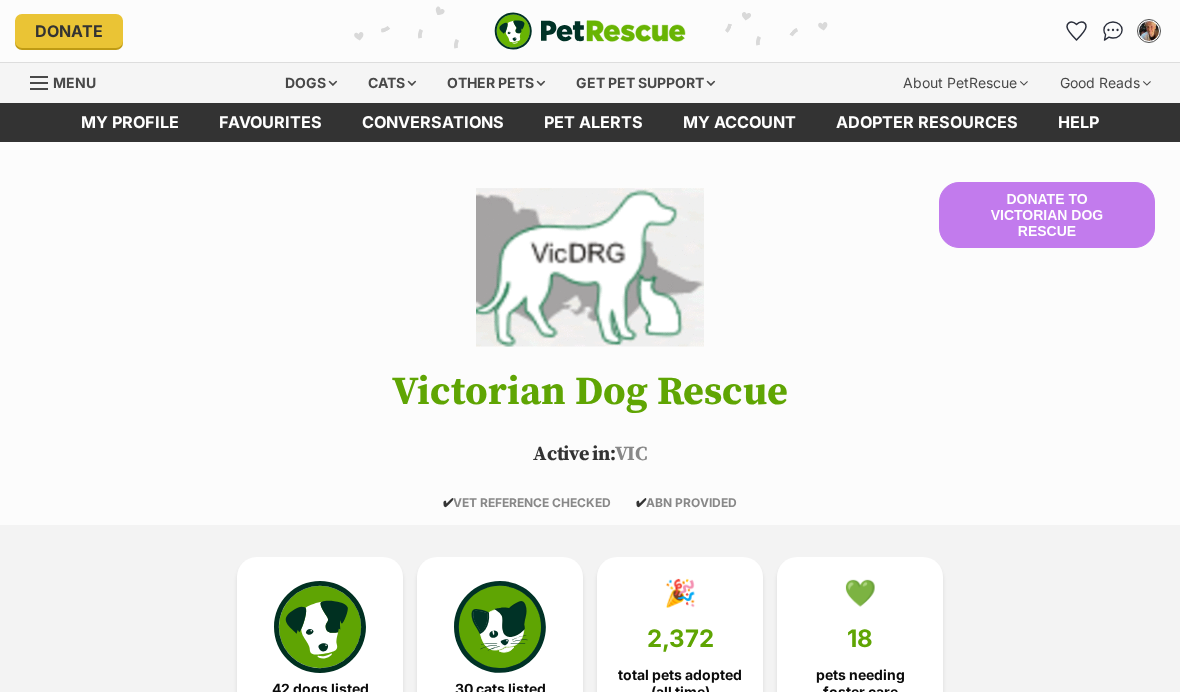 scroll, scrollTop: 0, scrollLeft: 0, axis: both 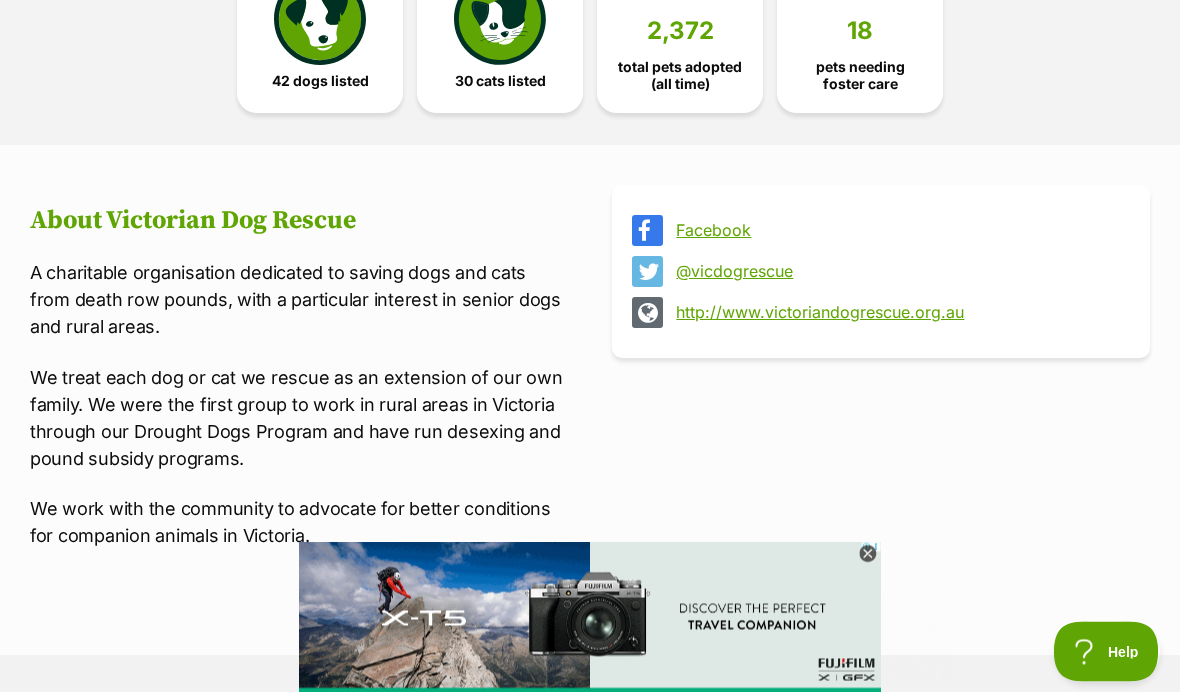 click on "http://www.victoriandogrescue.org.au" at bounding box center [899, 313] 